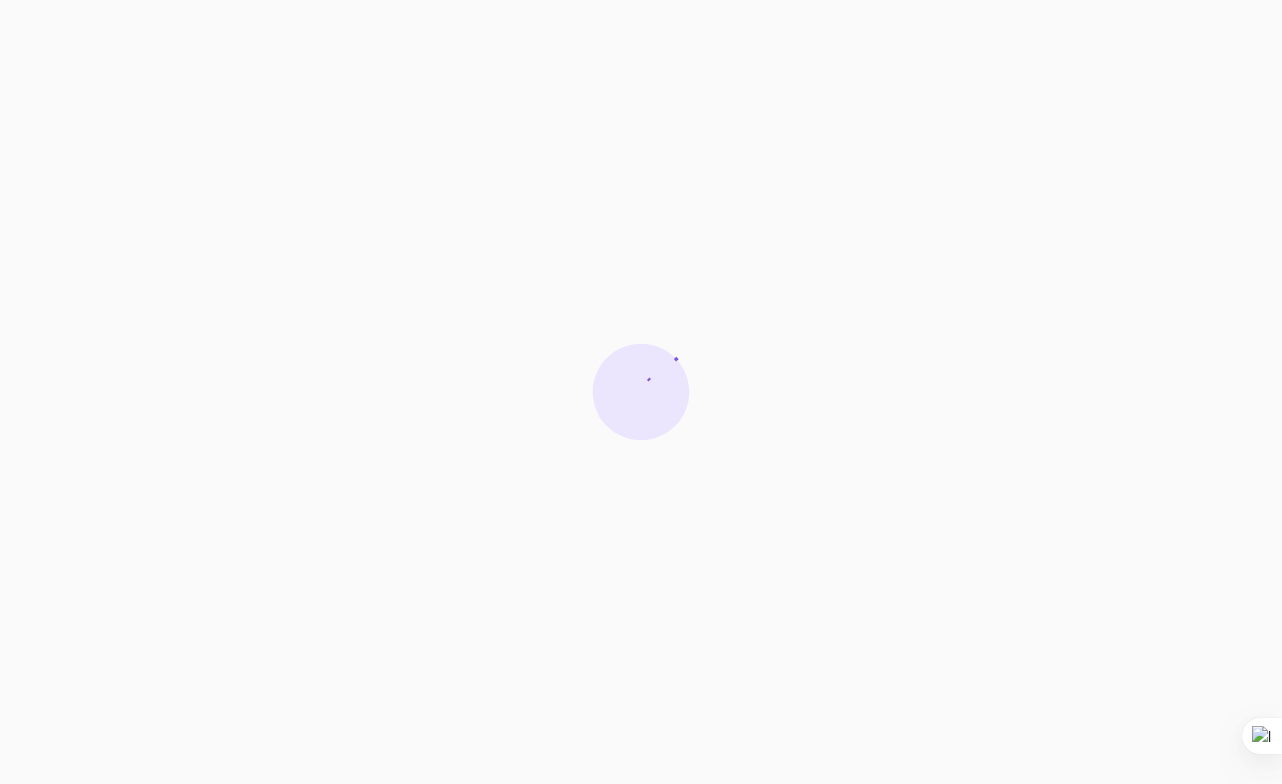 scroll, scrollTop: 0, scrollLeft: 0, axis: both 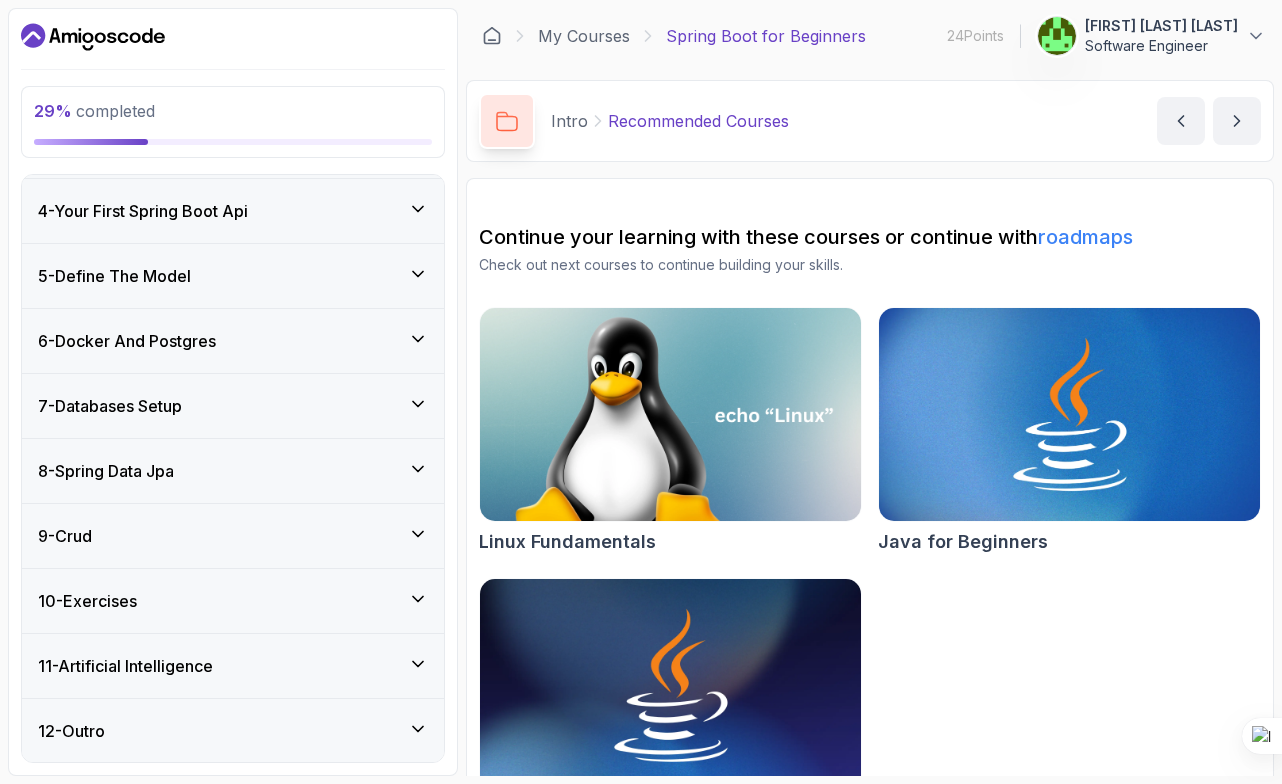 click on "9  -  Crud" at bounding box center [233, 536] 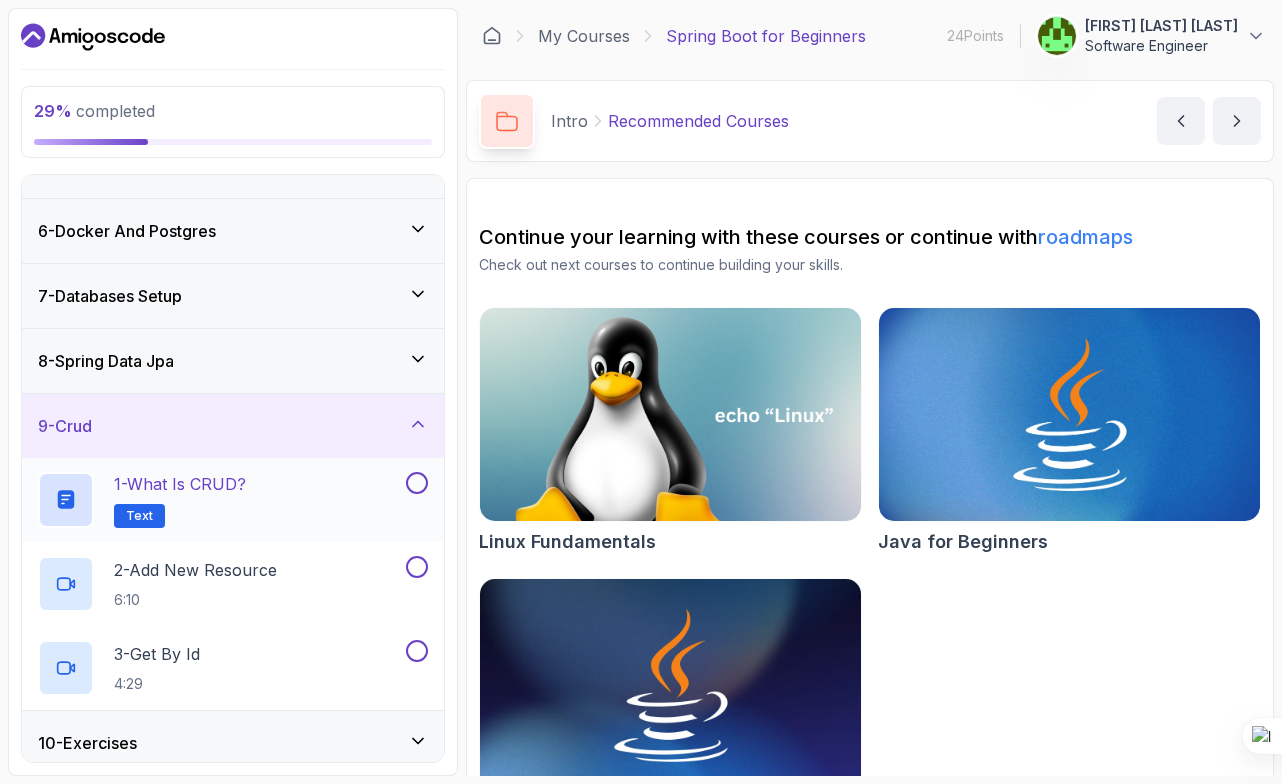 scroll, scrollTop: 302, scrollLeft: 0, axis: vertical 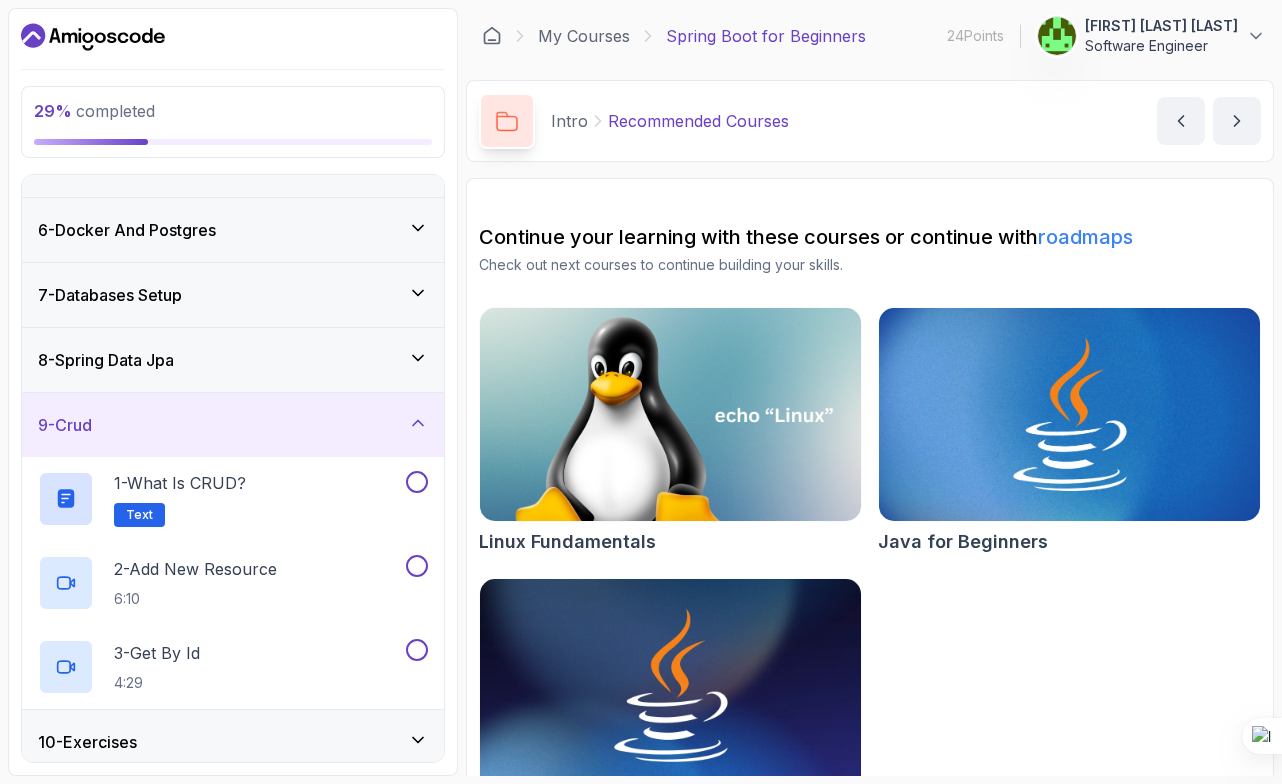 click on "8  -  Spring Data Jpa" at bounding box center (233, 360) 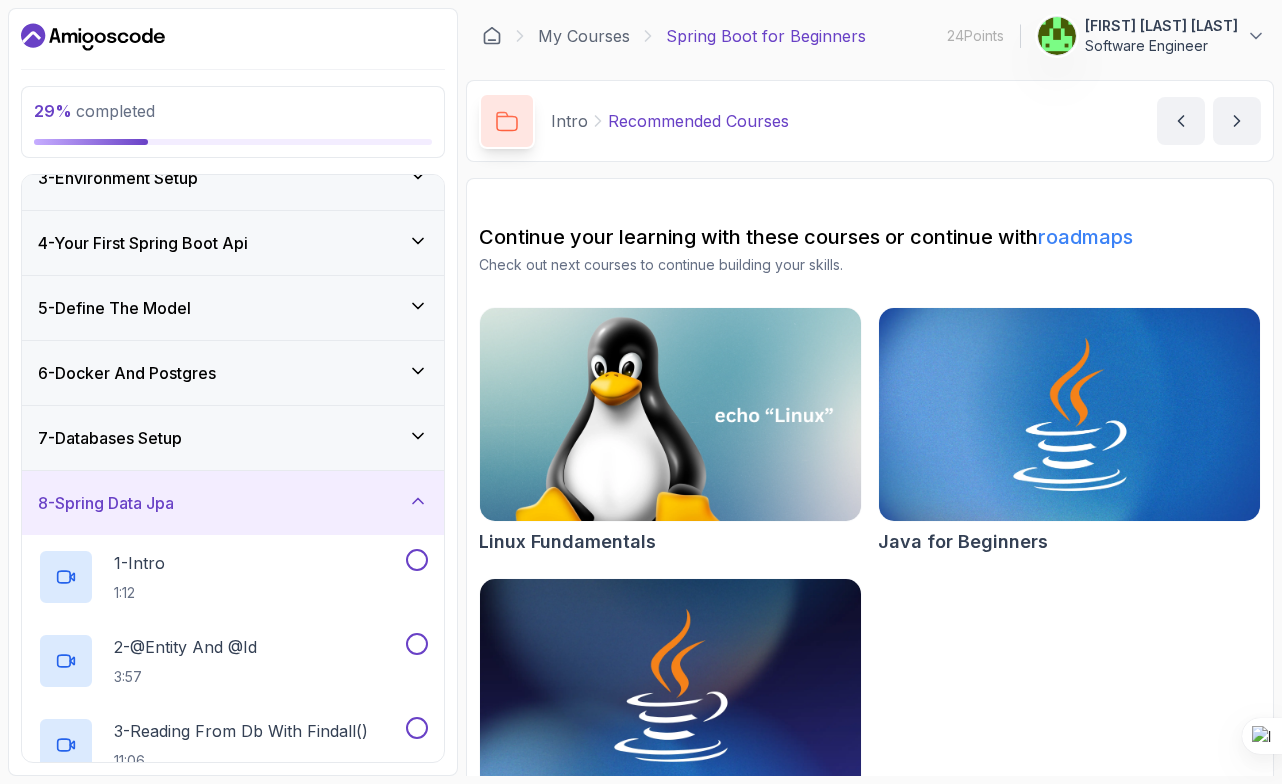 scroll, scrollTop: 157, scrollLeft: 0, axis: vertical 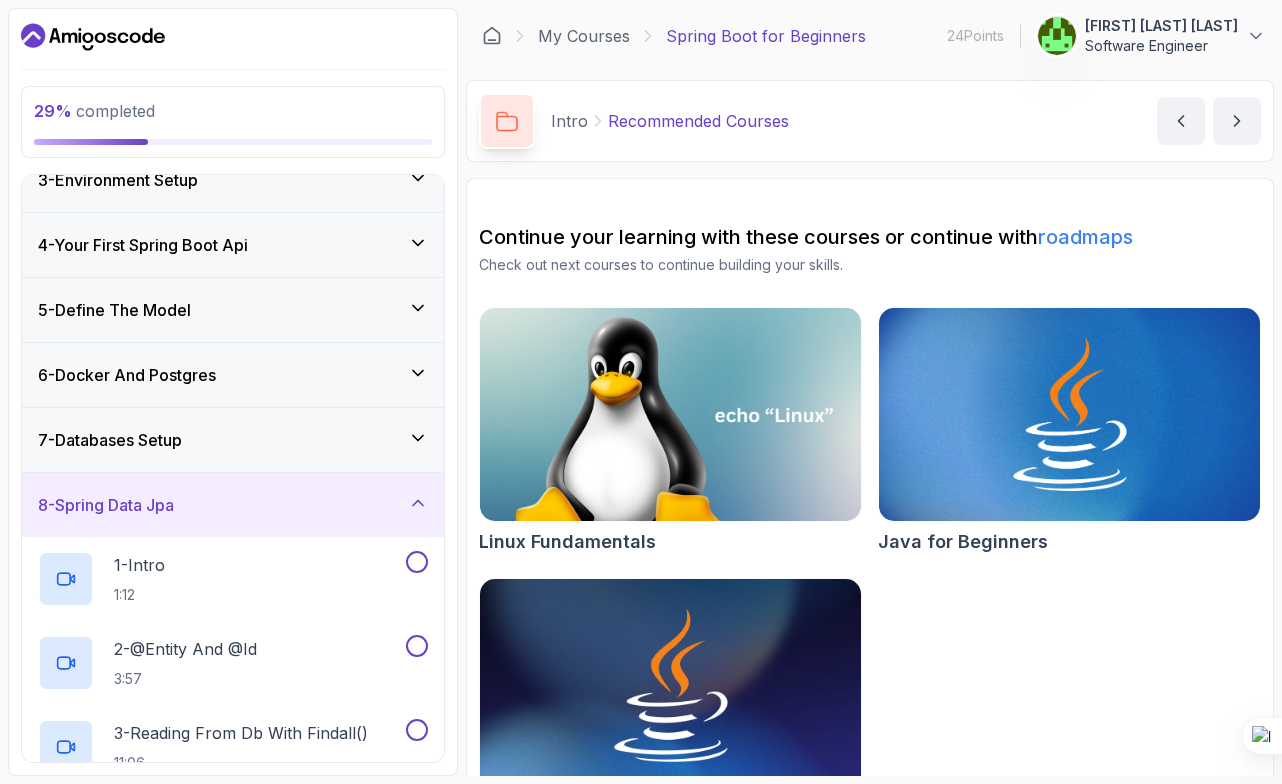 click on "7  -  Databases Setup" at bounding box center [233, 440] 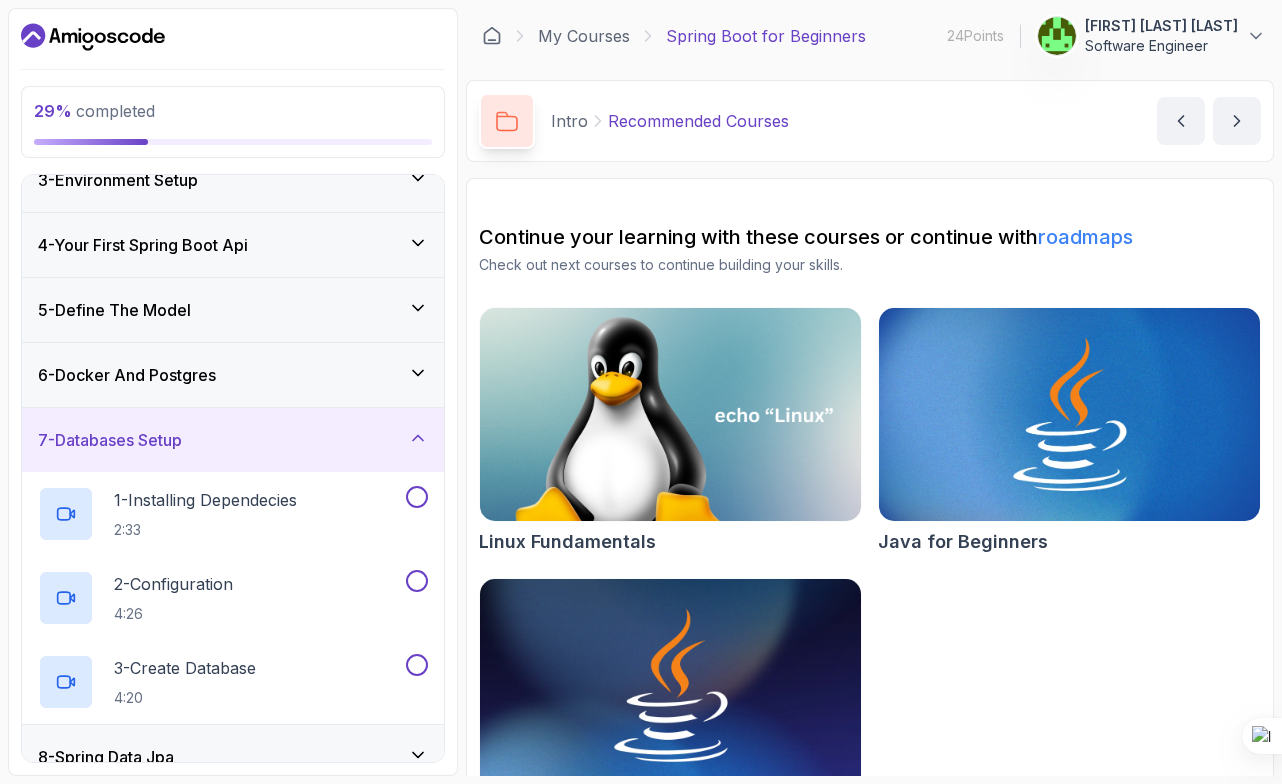 click on "6  -  Docker And Postgres" at bounding box center [233, 375] 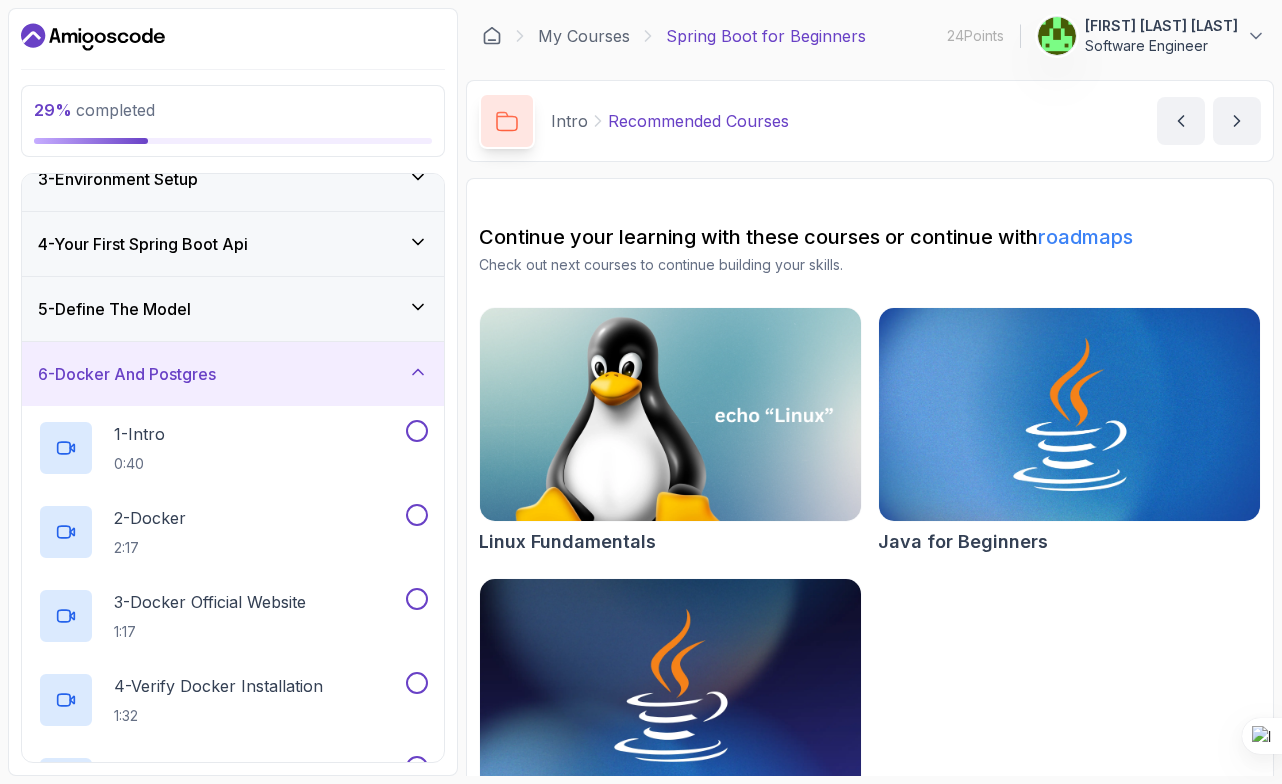 click on "5  -  Define The Model" at bounding box center (233, 309) 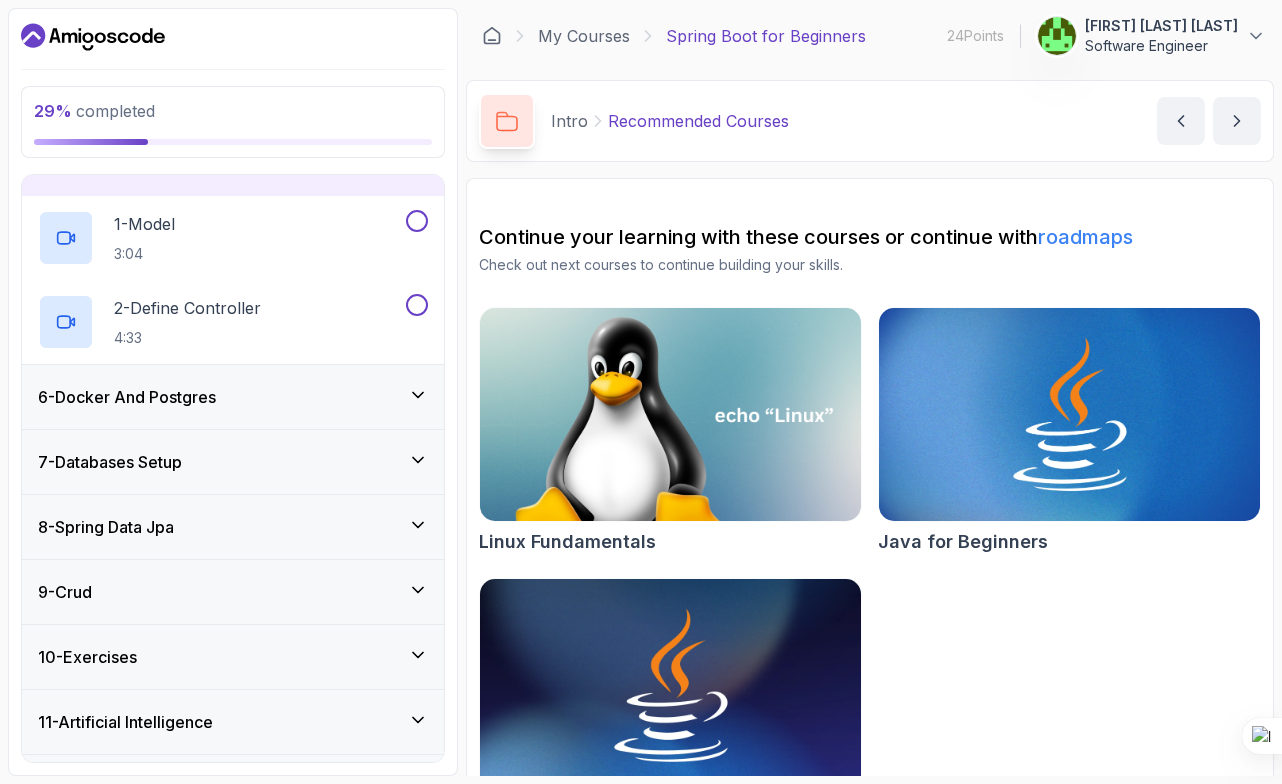 scroll, scrollTop: 359, scrollLeft: 0, axis: vertical 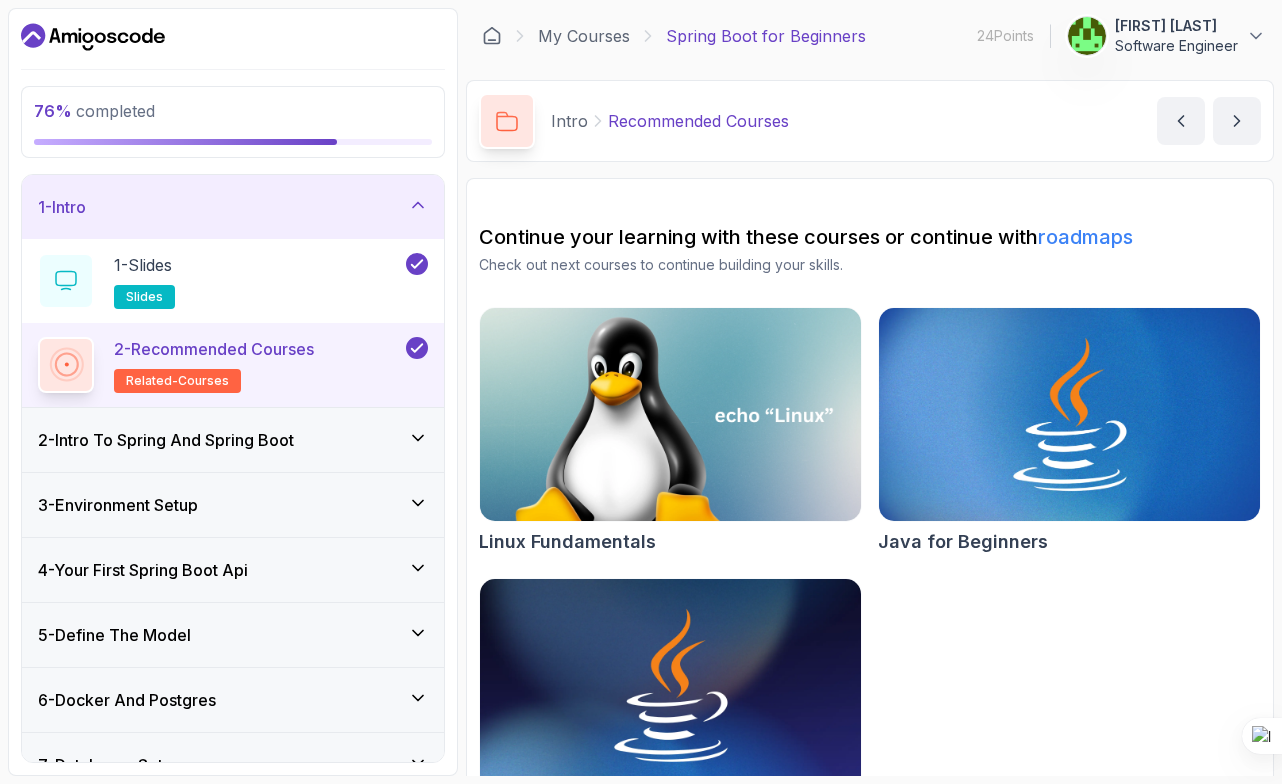 click 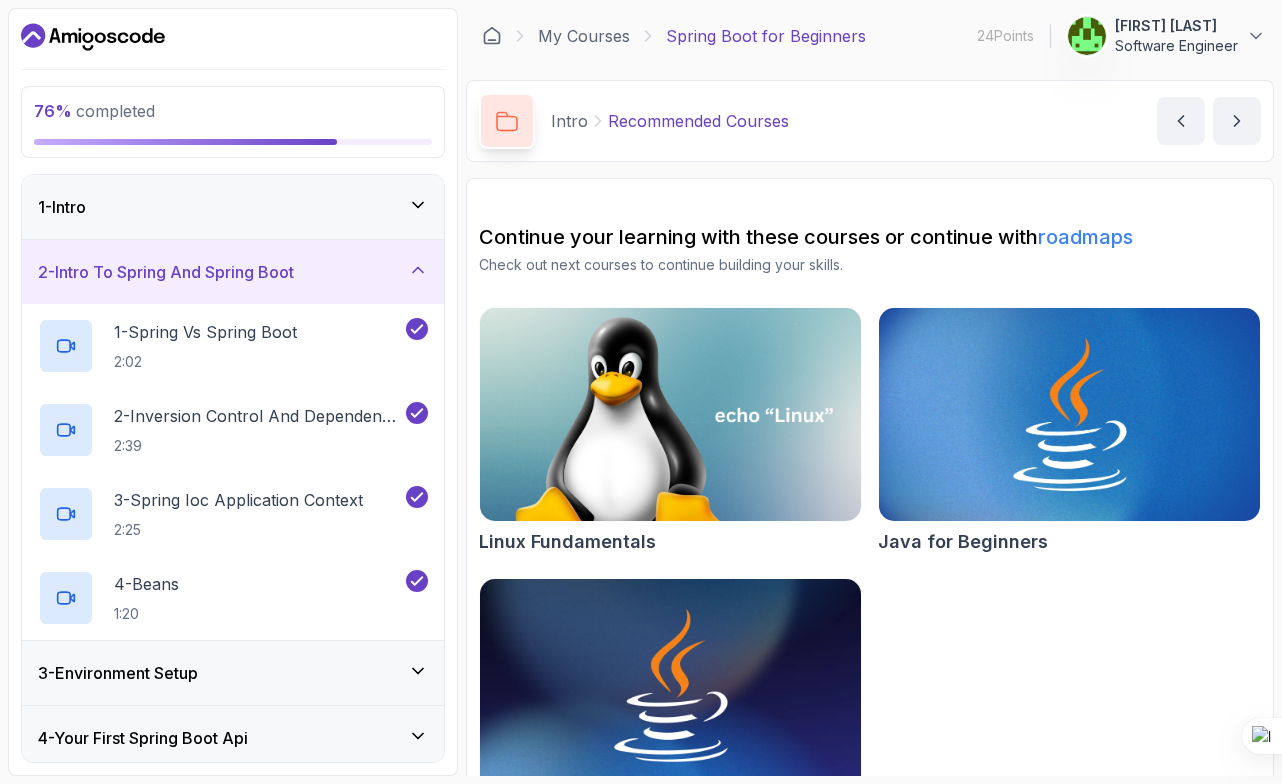 click 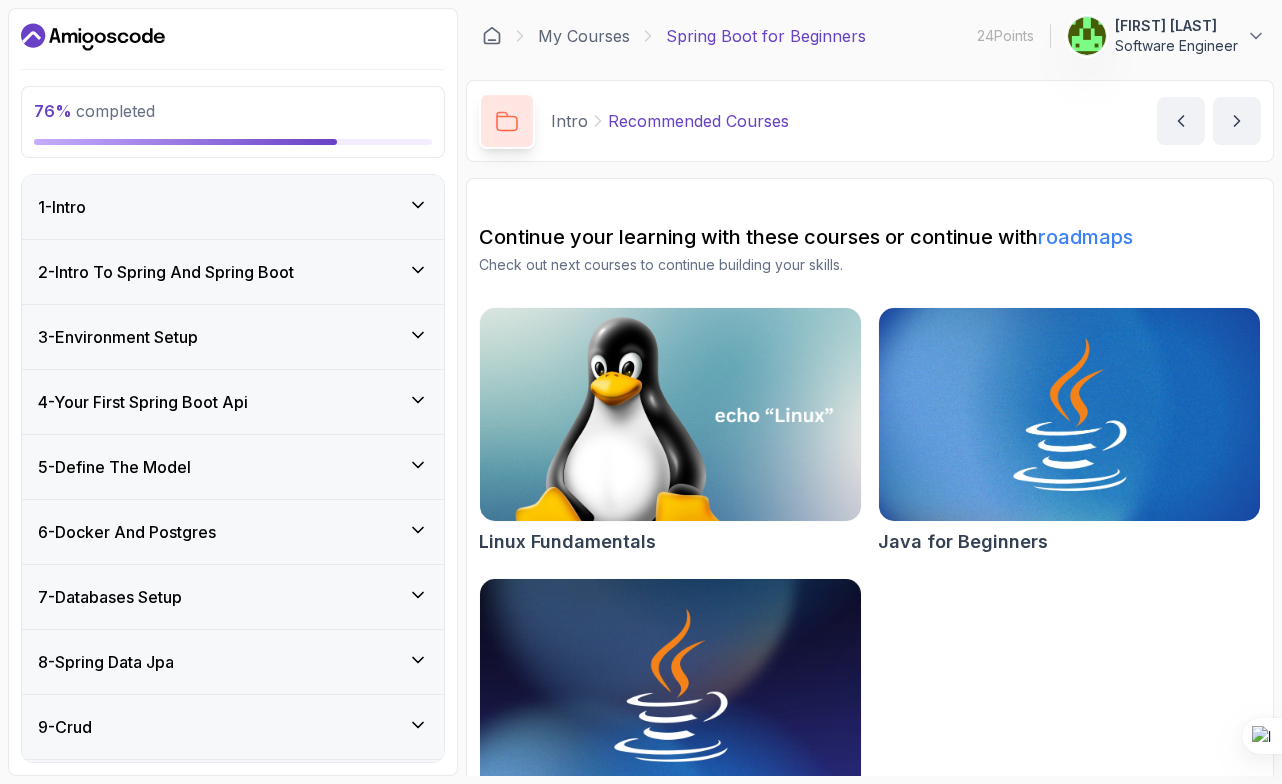 scroll, scrollTop: 0, scrollLeft: 0, axis: both 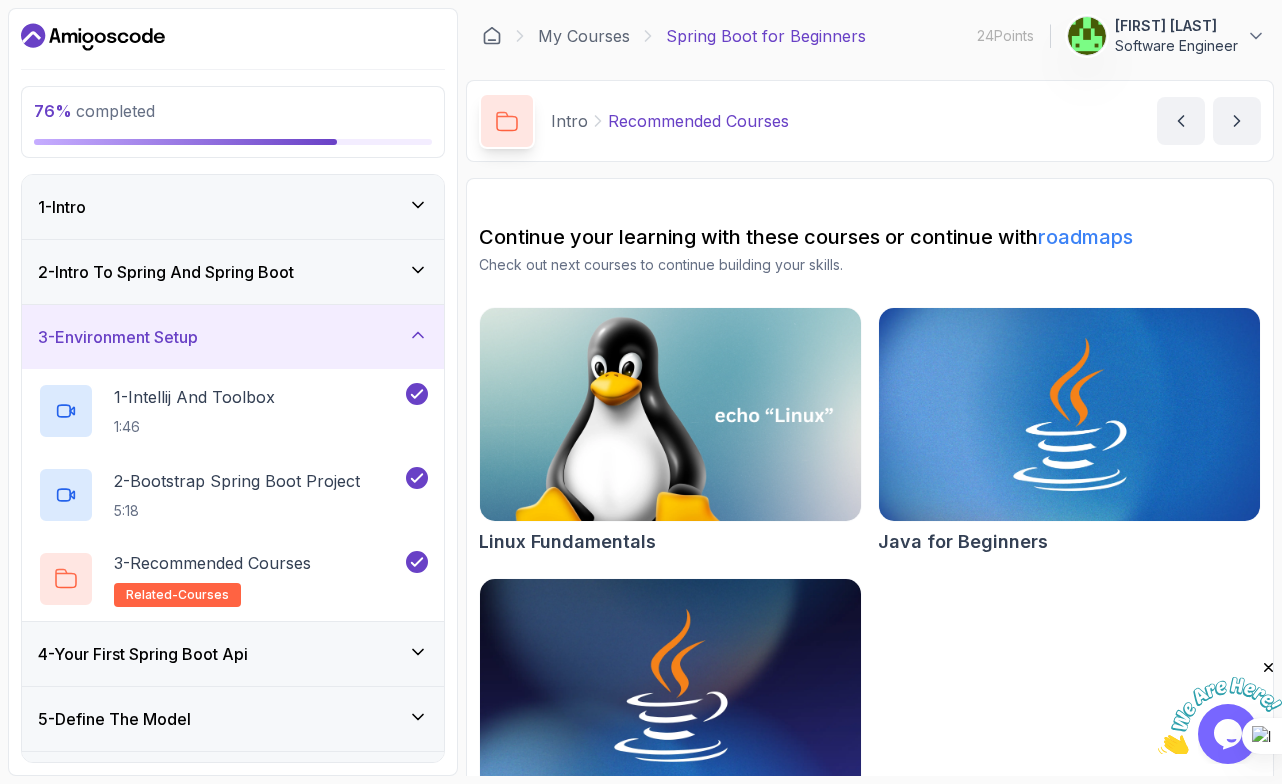 click 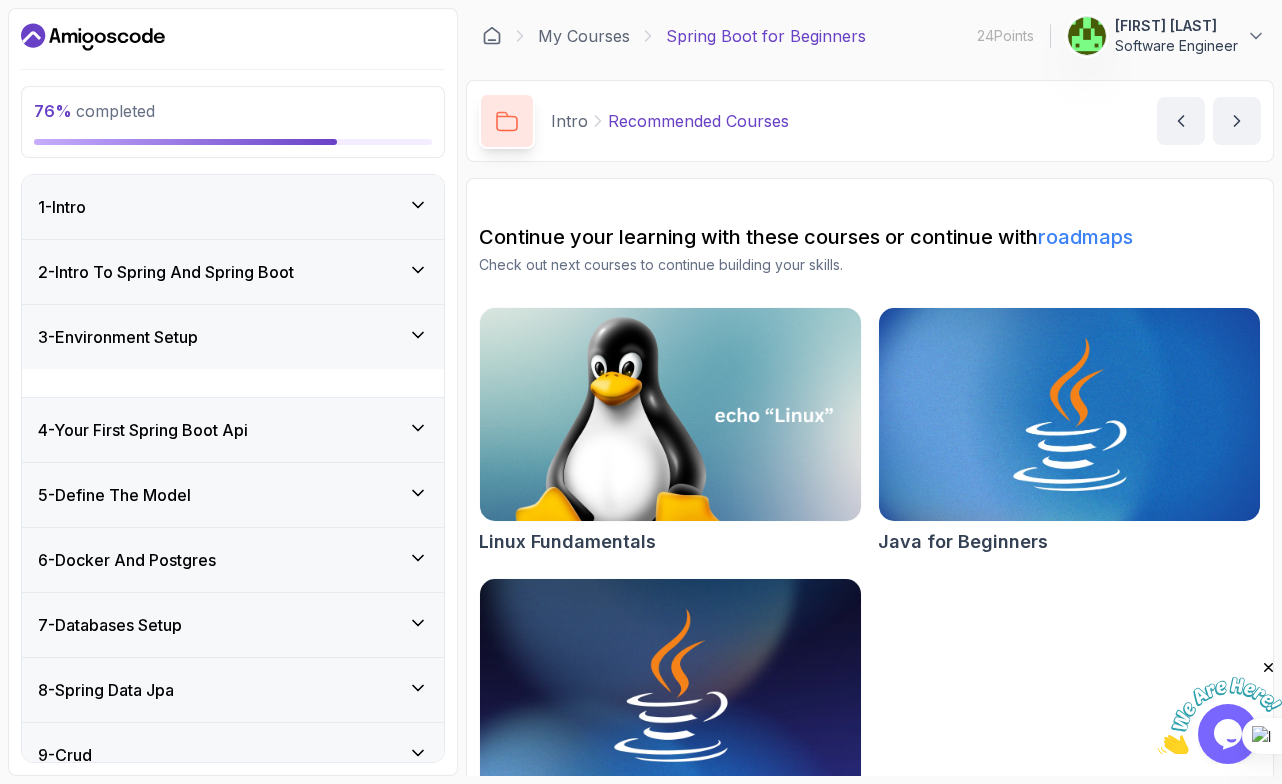 scroll, scrollTop: 0, scrollLeft: 0, axis: both 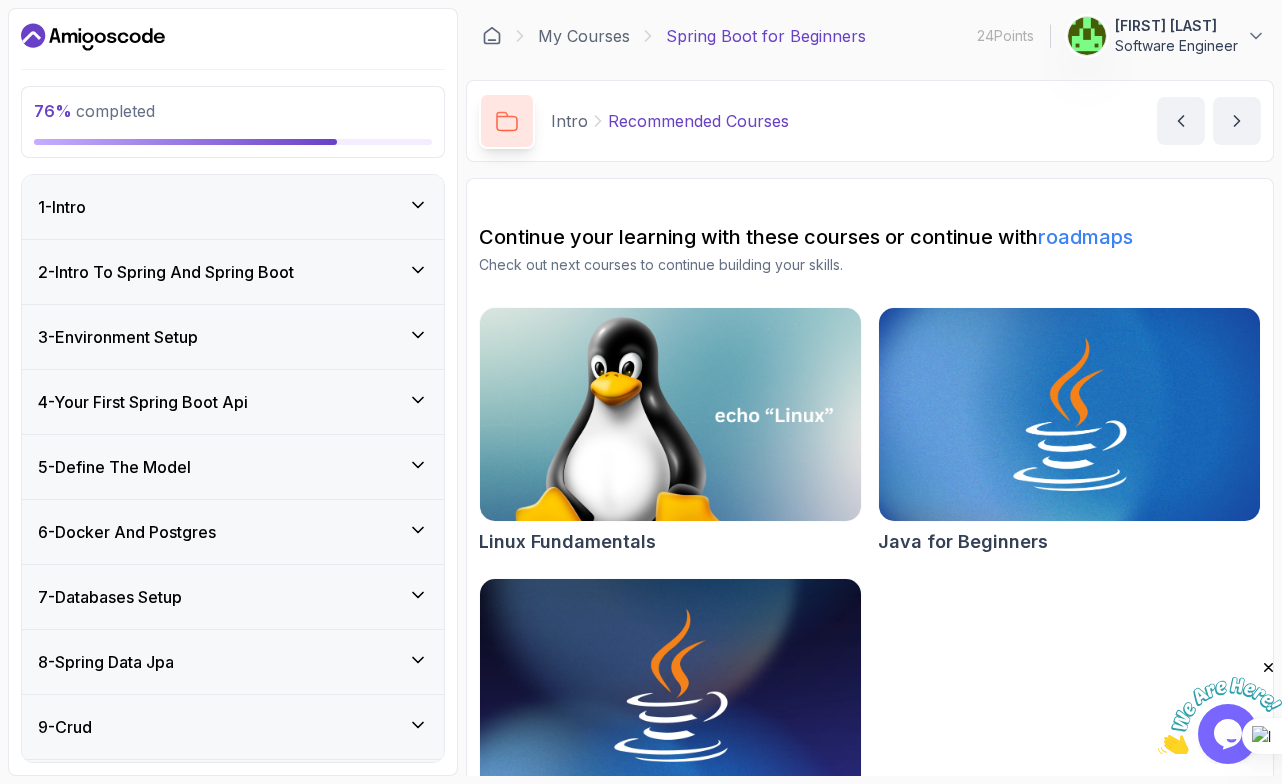 click 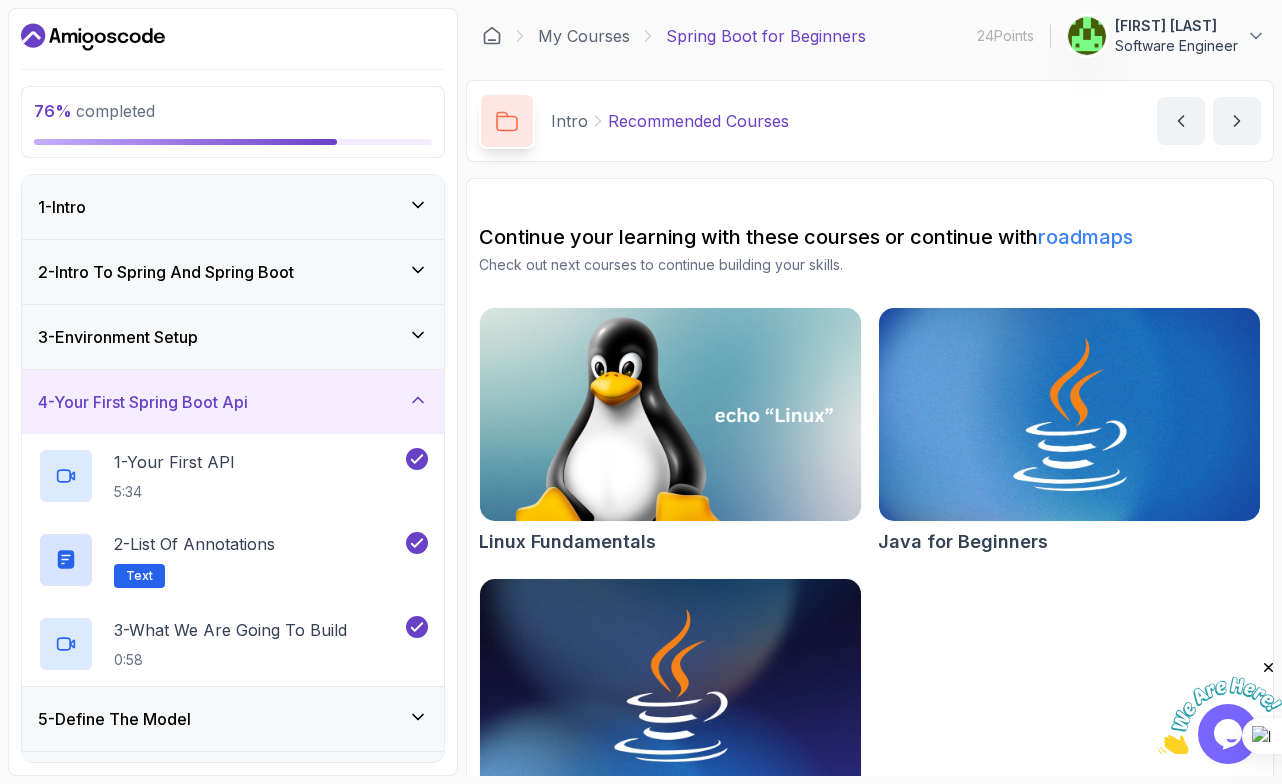 click 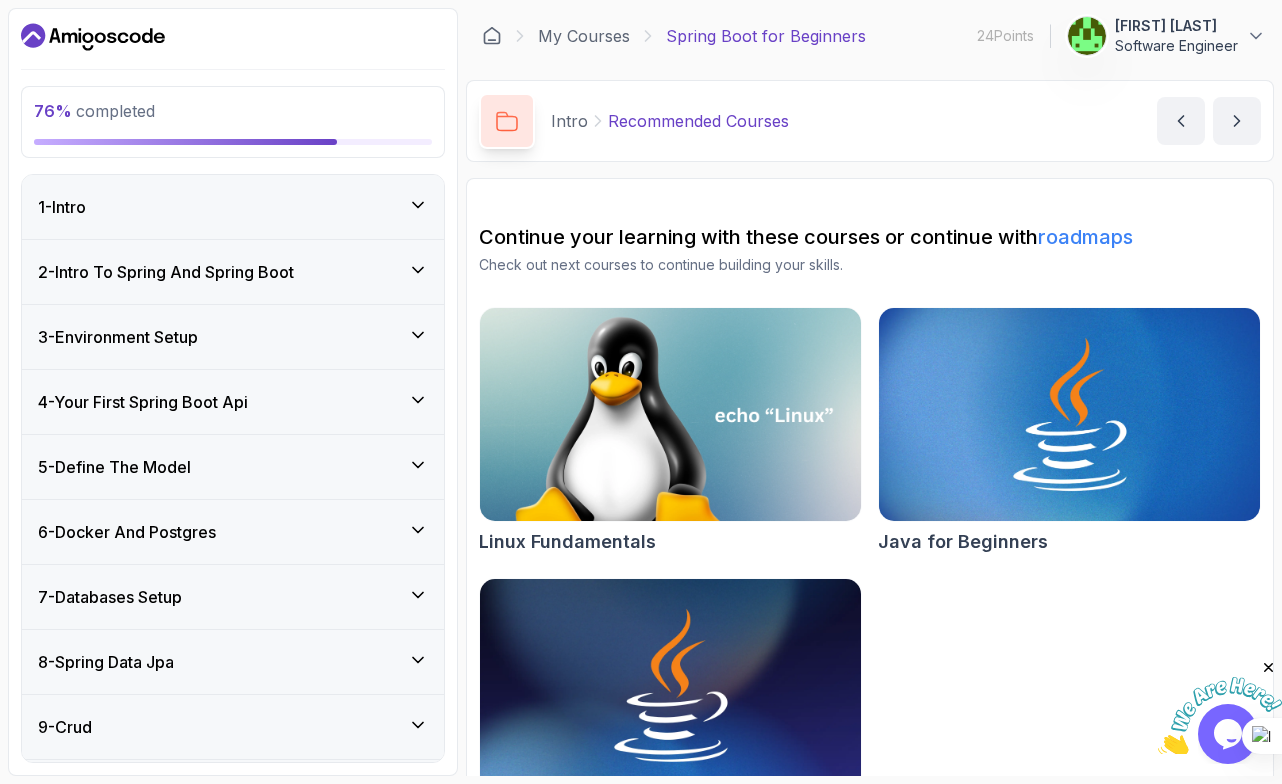 click 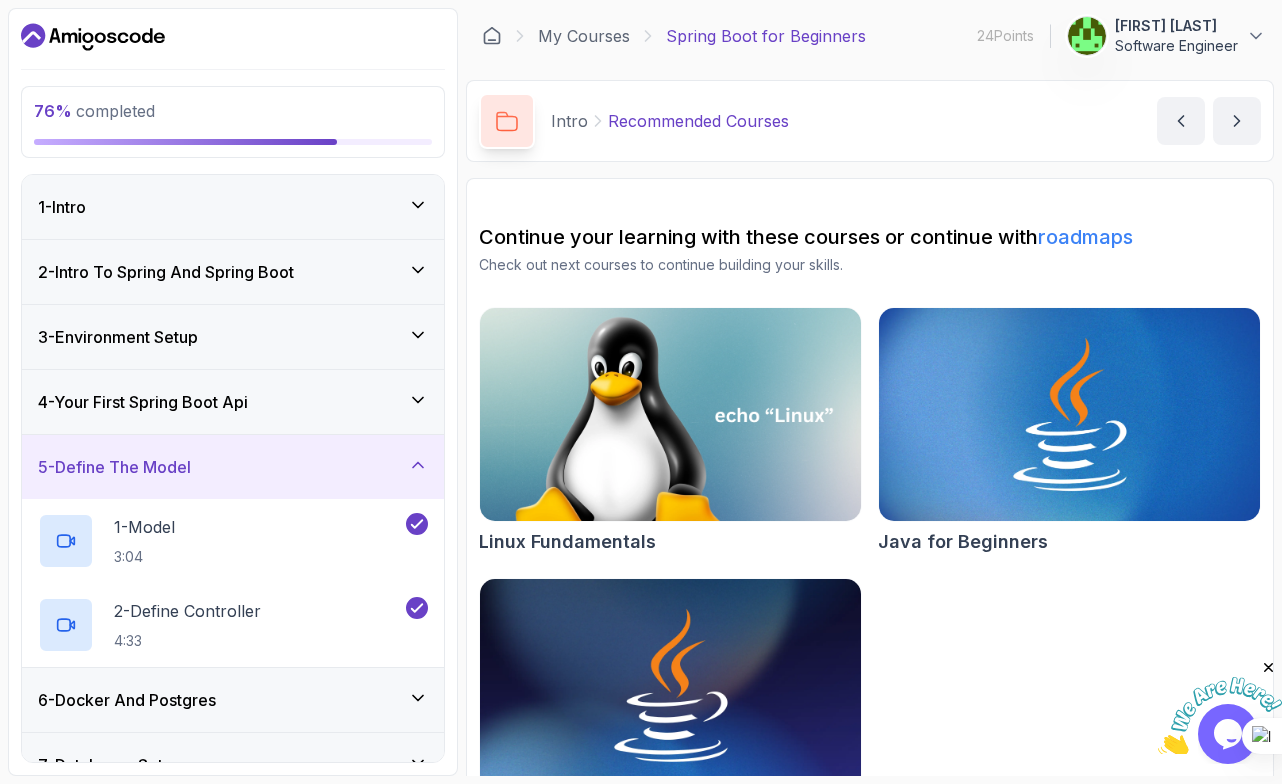 click 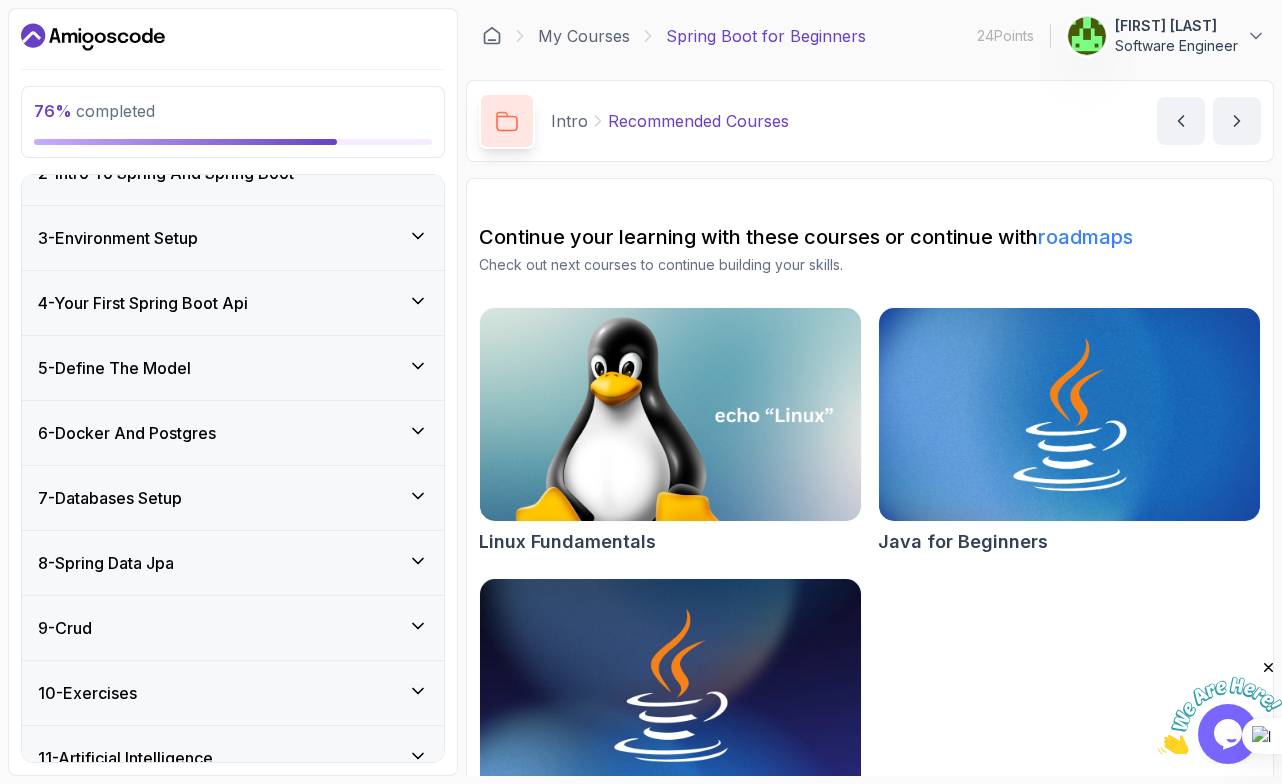 scroll, scrollTop: 191, scrollLeft: 0, axis: vertical 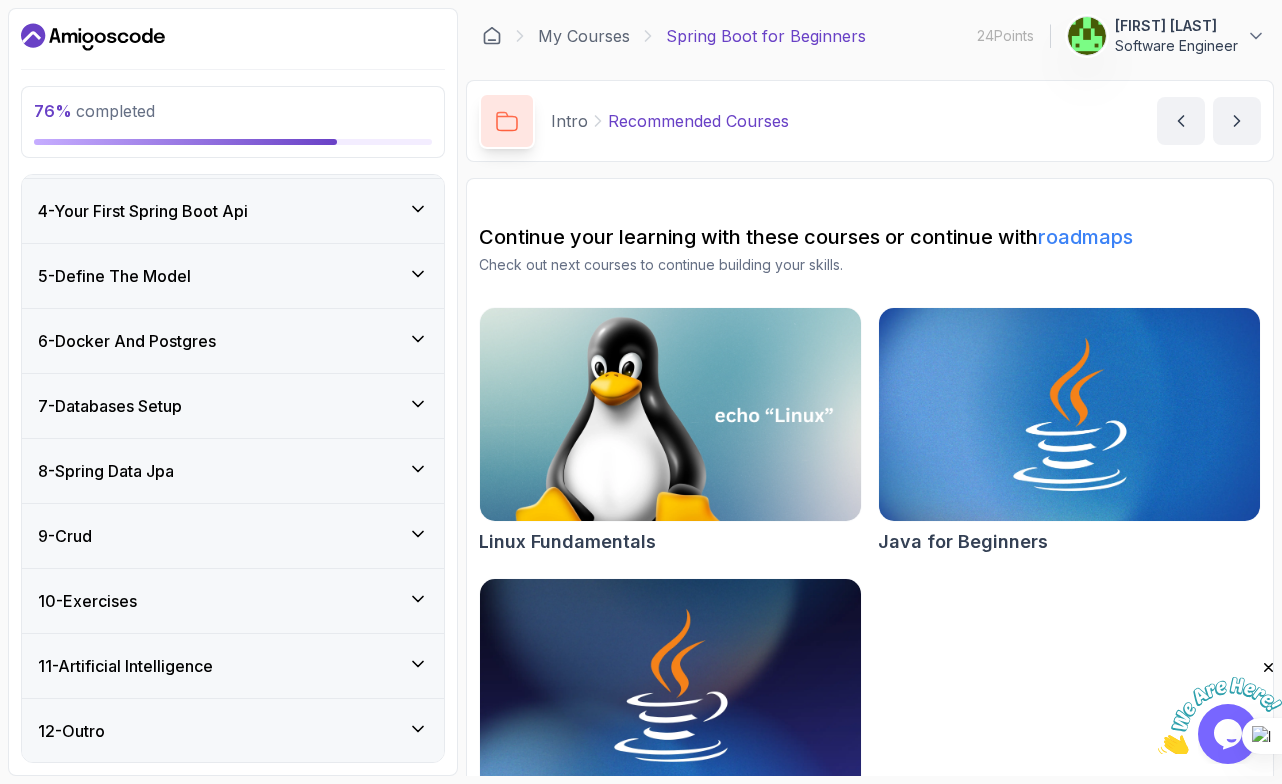 click 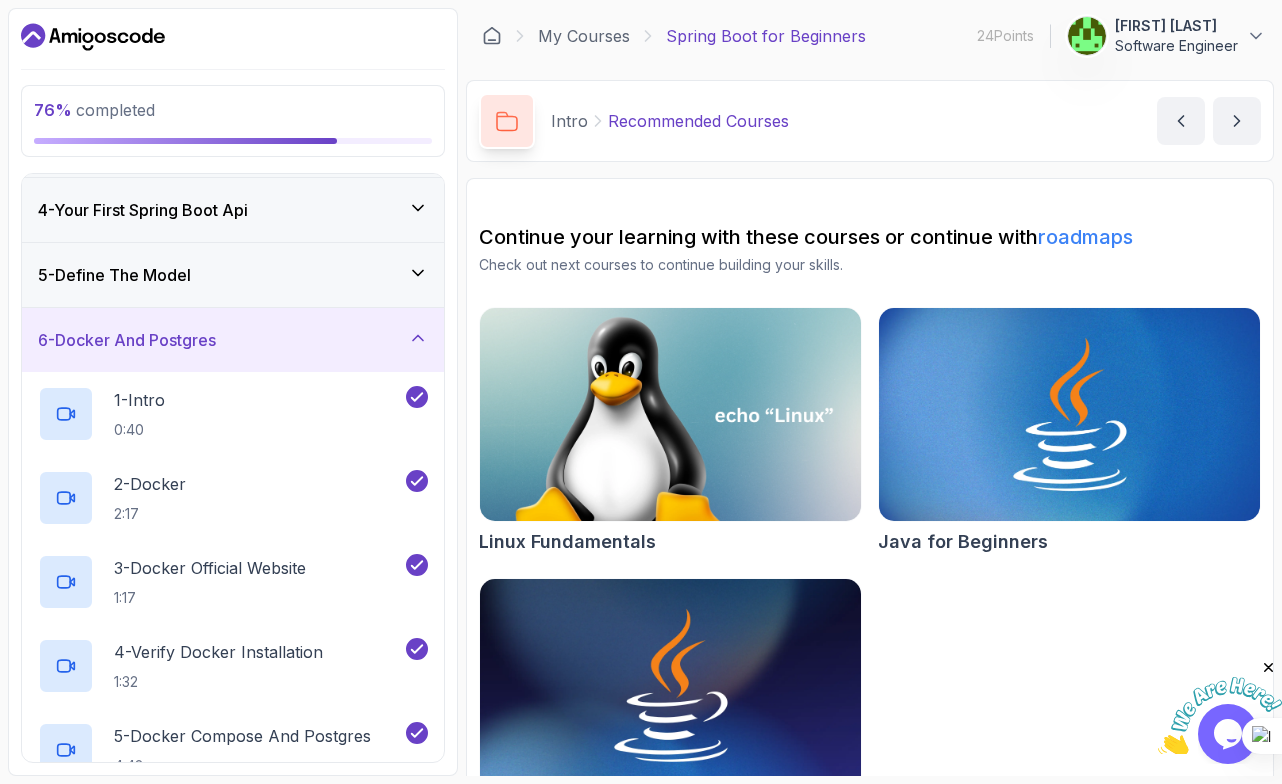 click 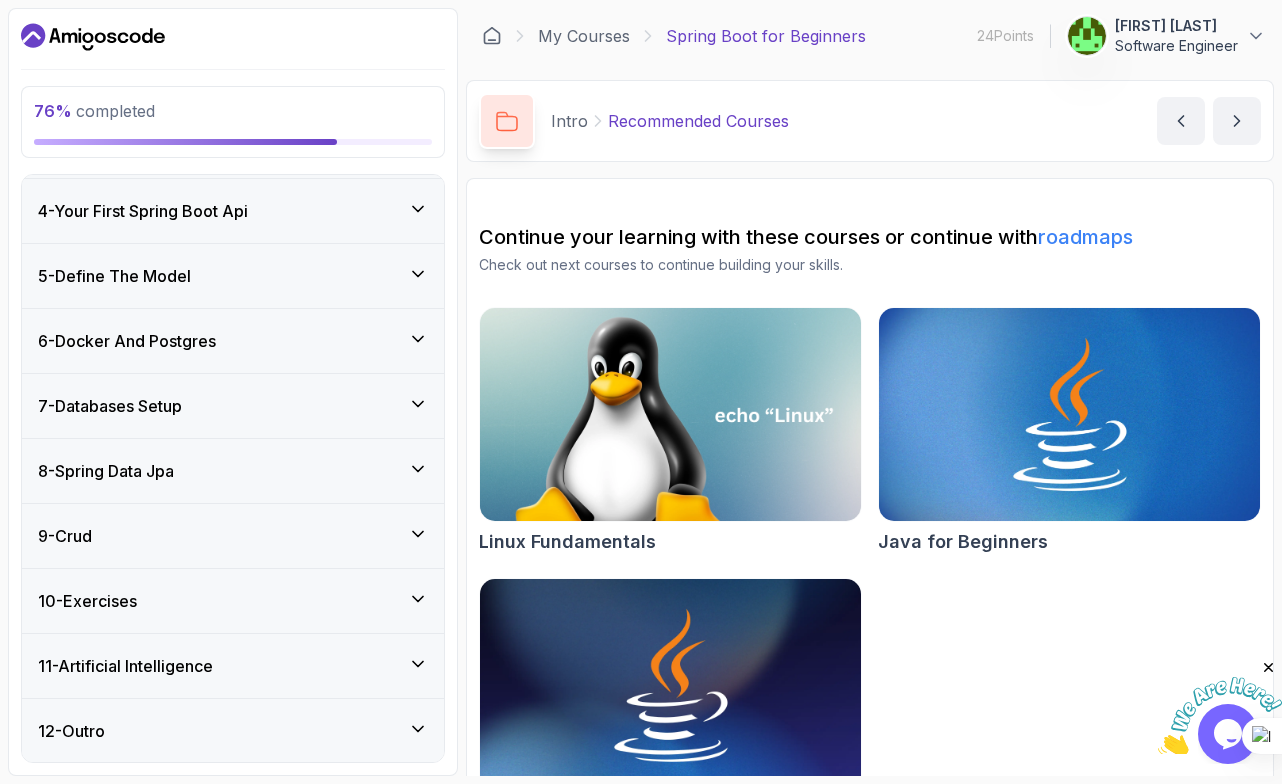 click 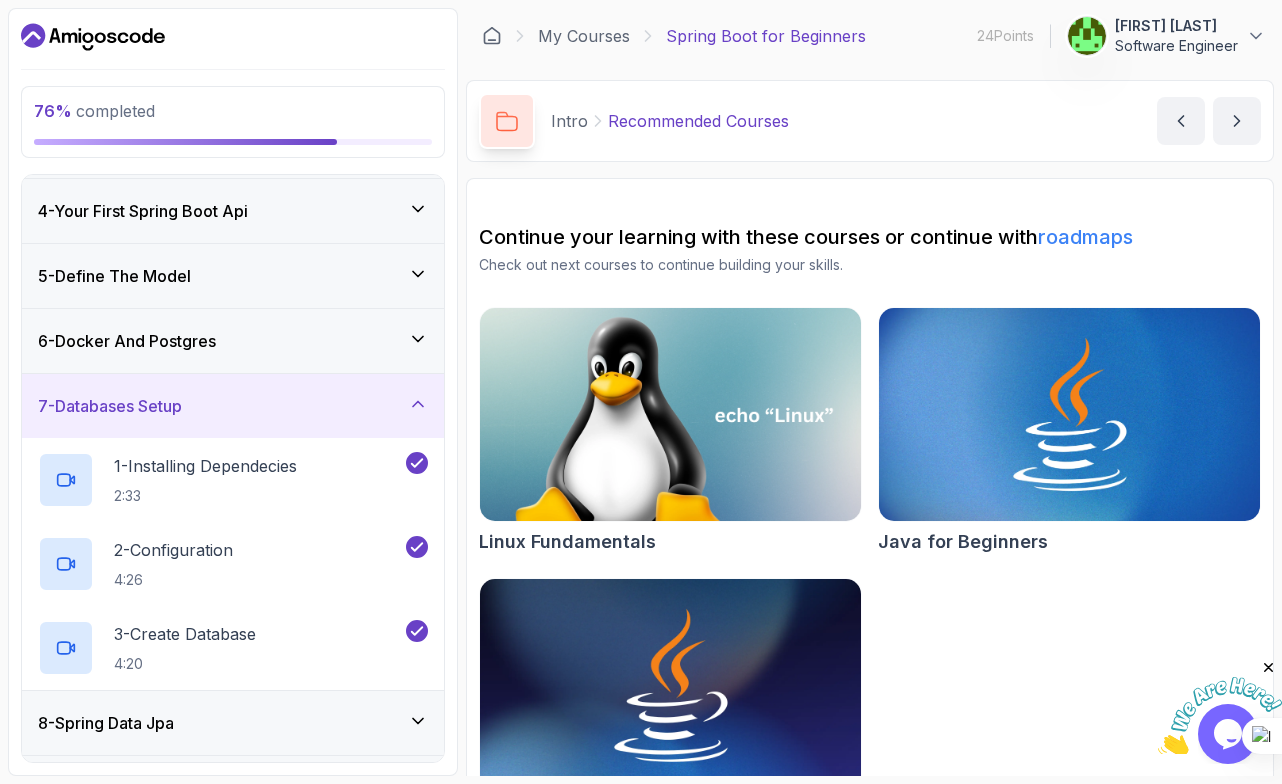 click 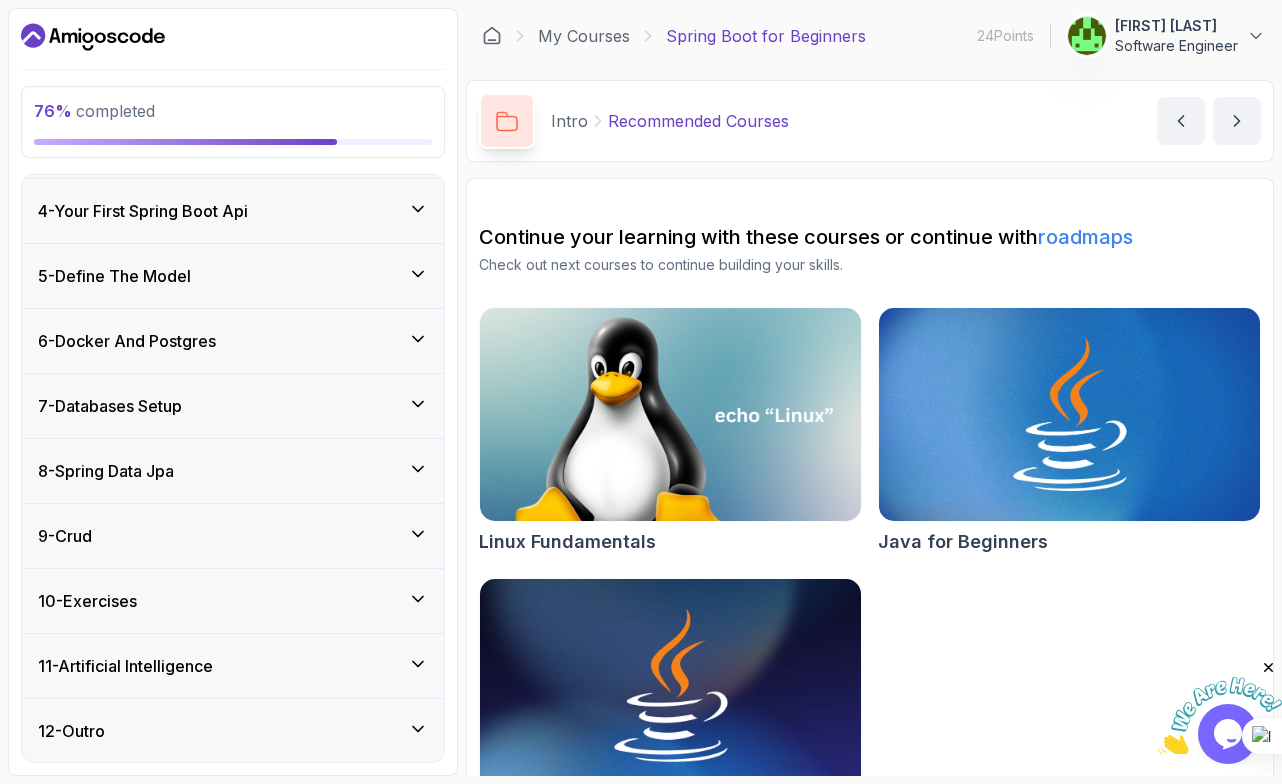 click 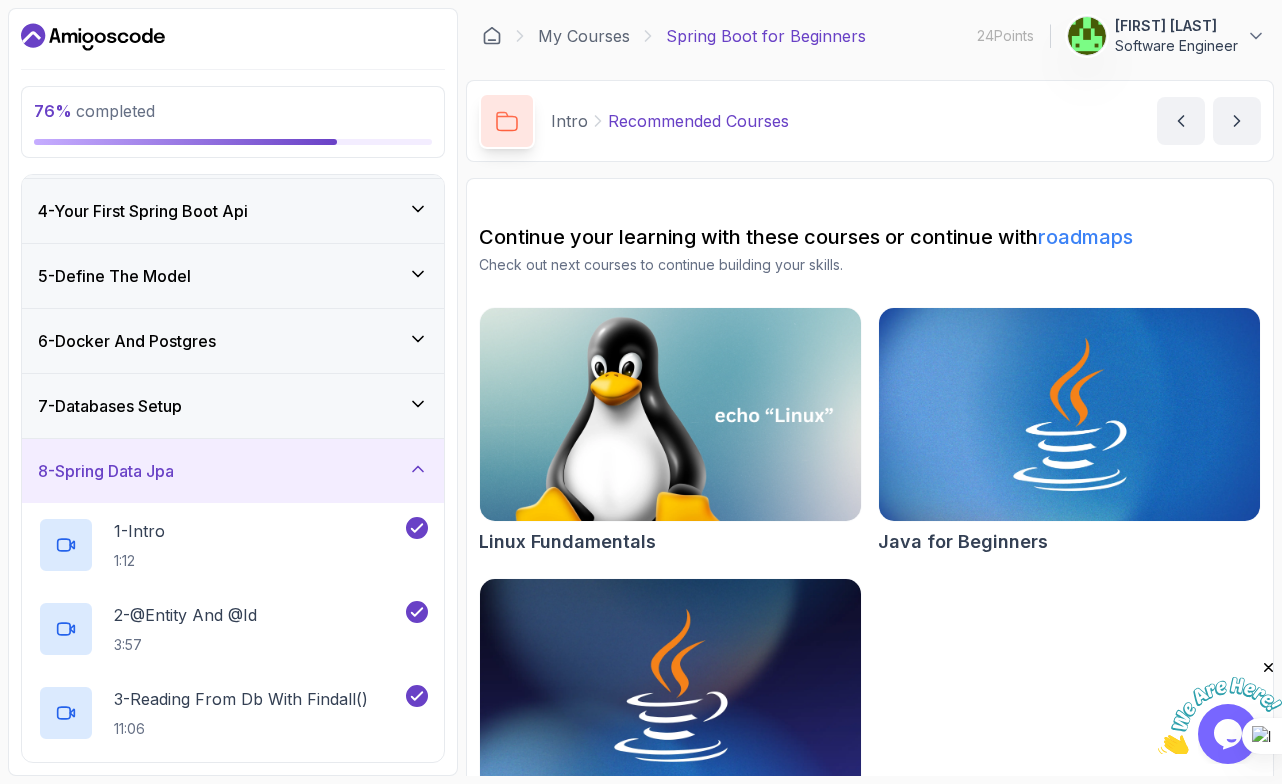 click 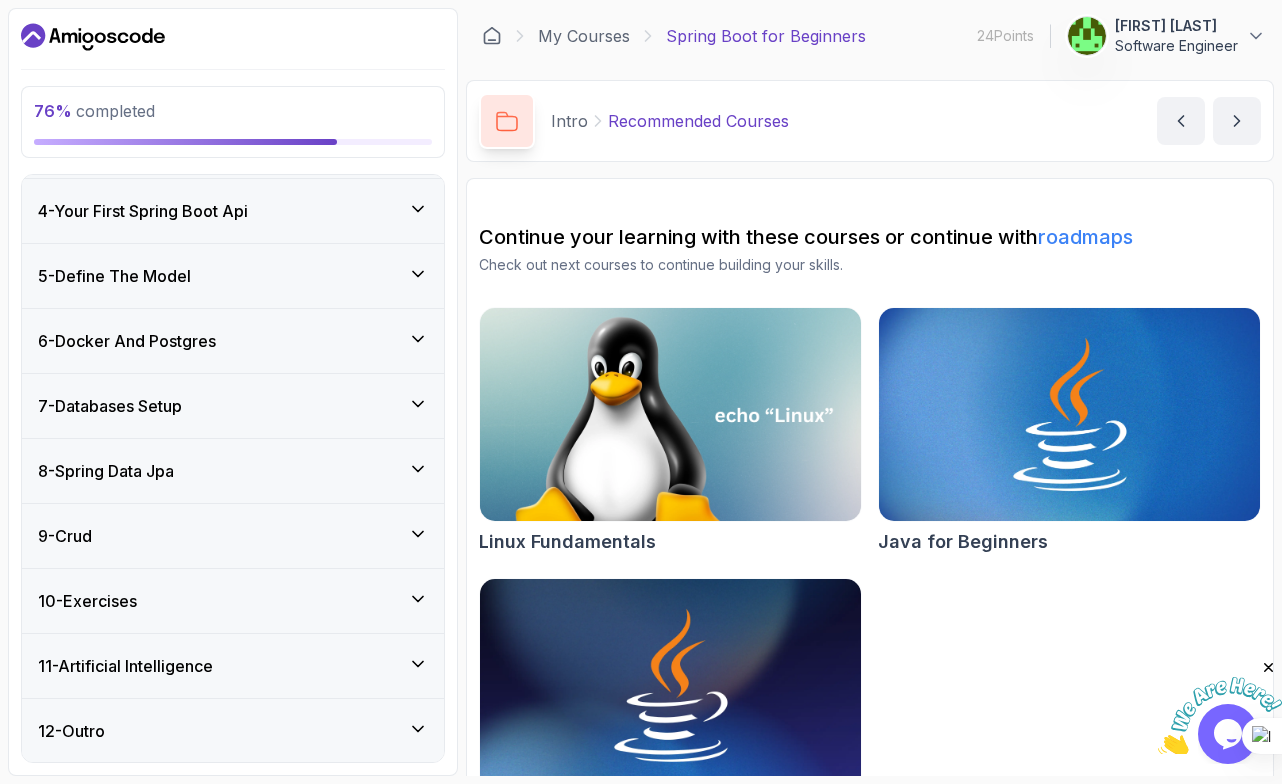 click 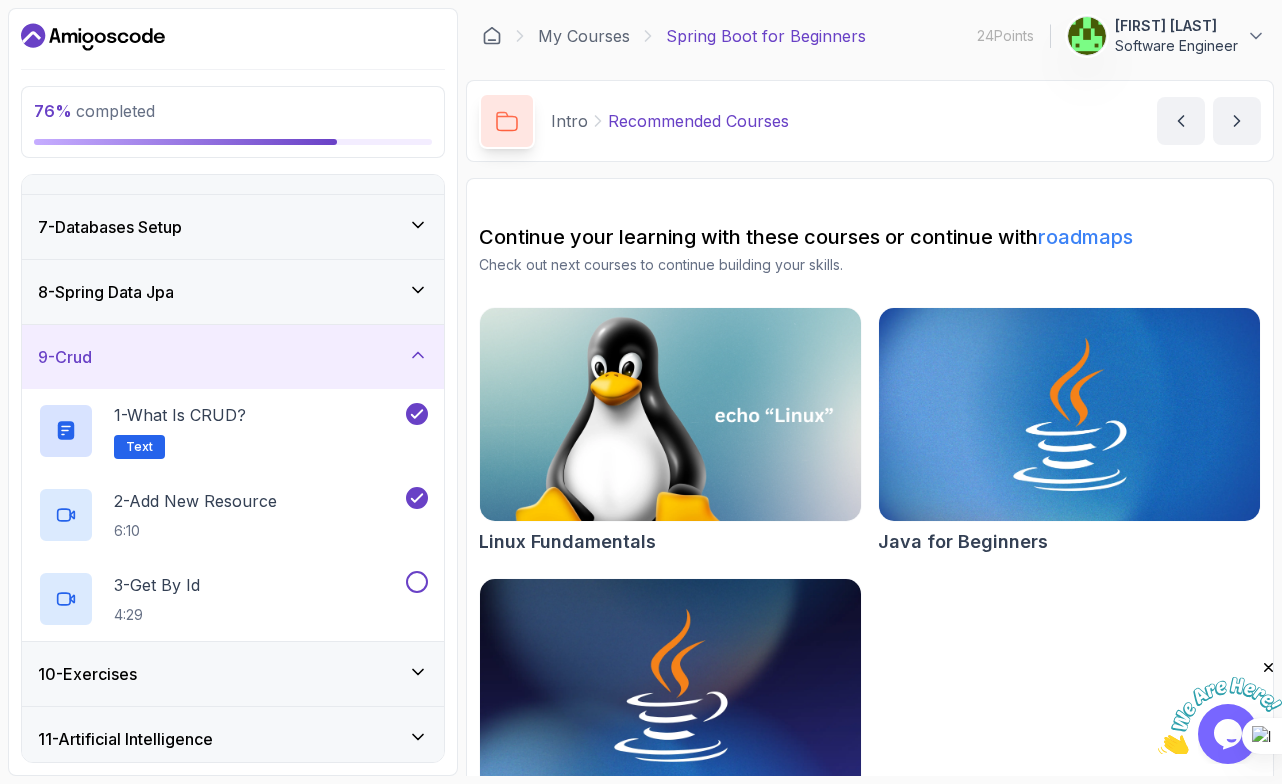 scroll, scrollTop: 443, scrollLeft: 0, axis: vertical 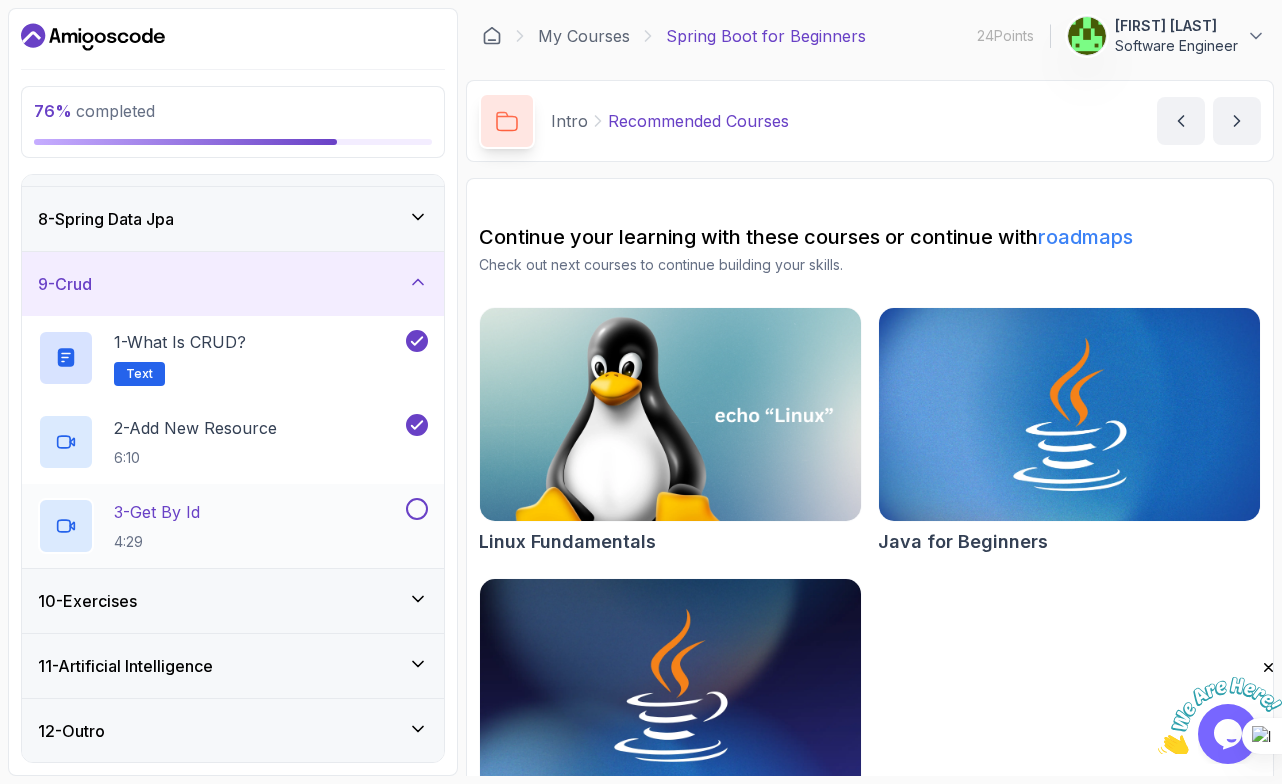 click on "3  -  Get By Id 4:29" at bounding box center (220, 526) 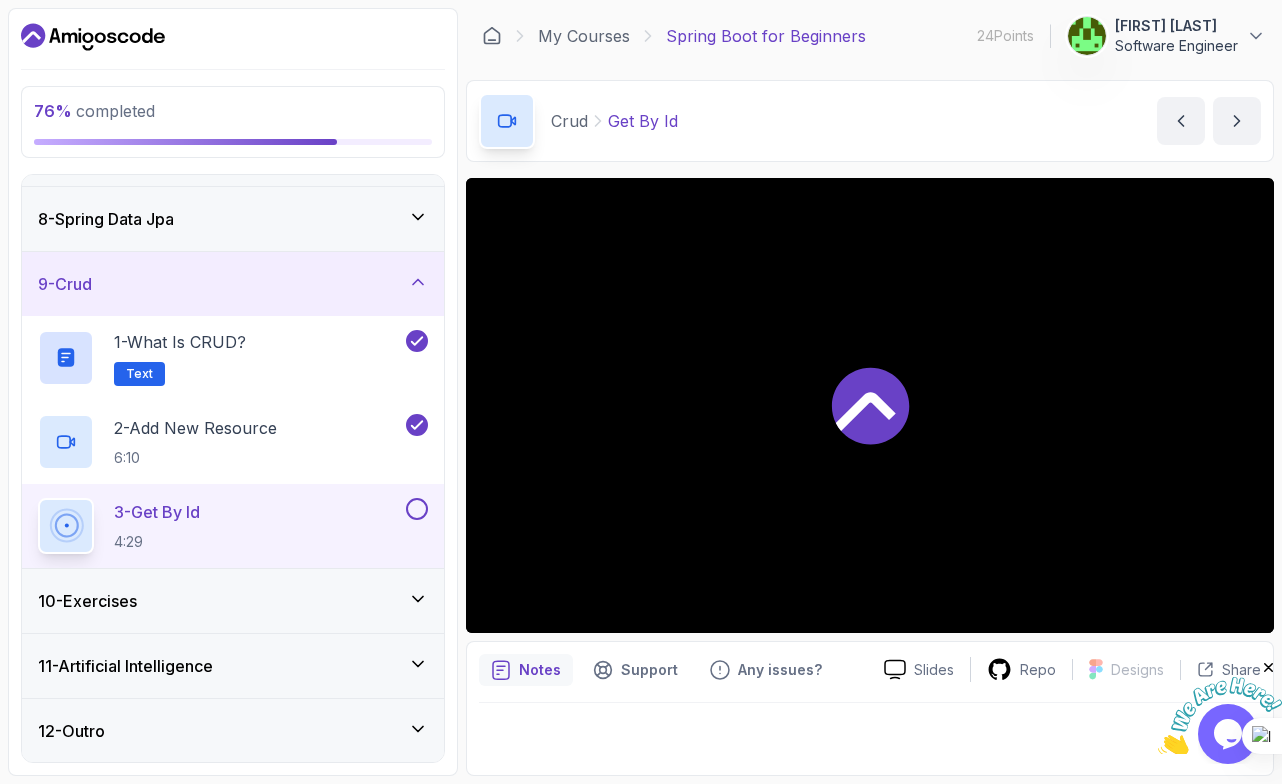 click at bounding box center [417, 509] 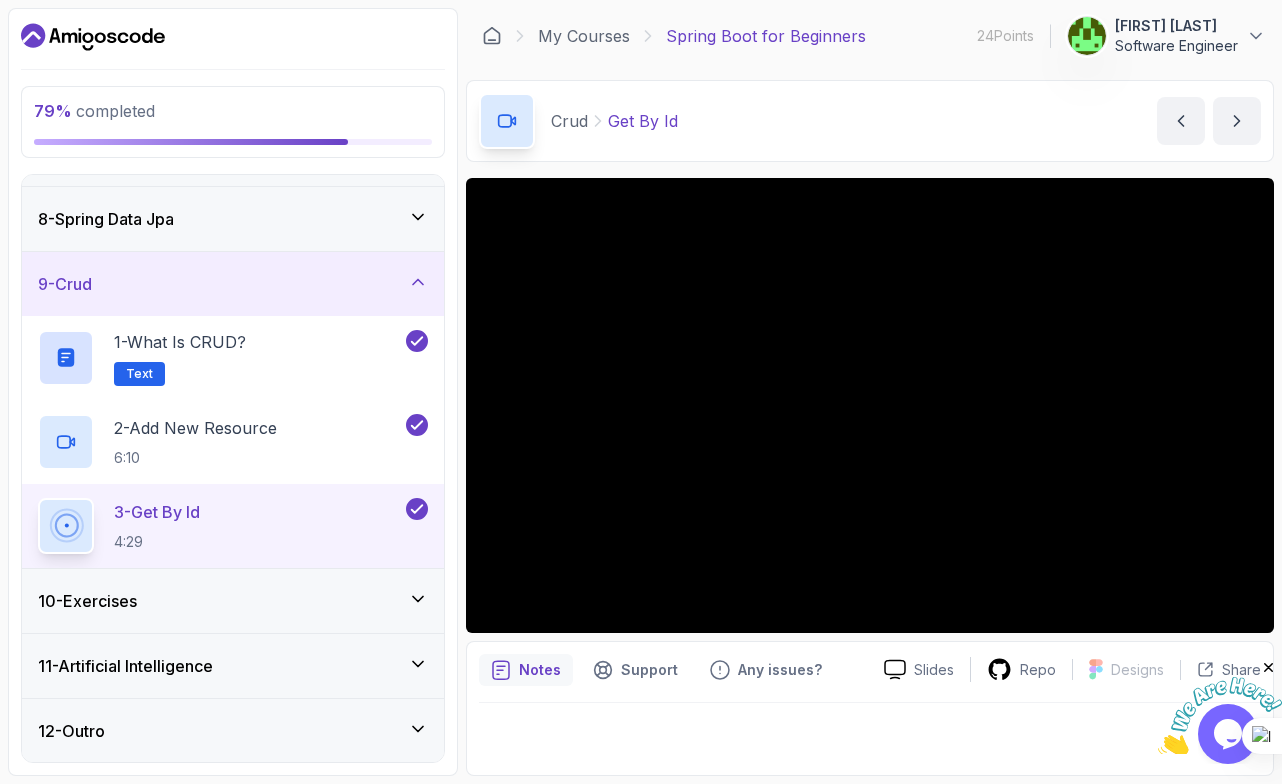 click 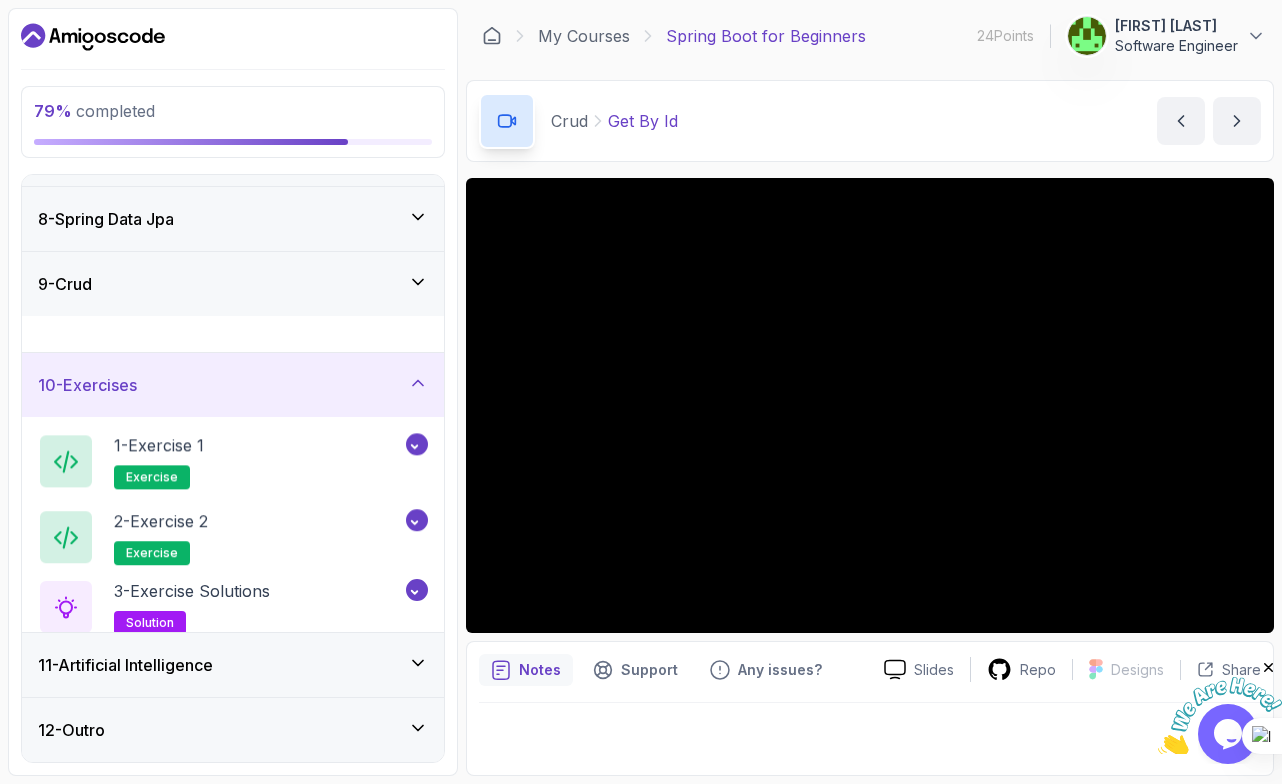 scroll, scrollTop: 443, scrollLeft: 0, axis: vertical 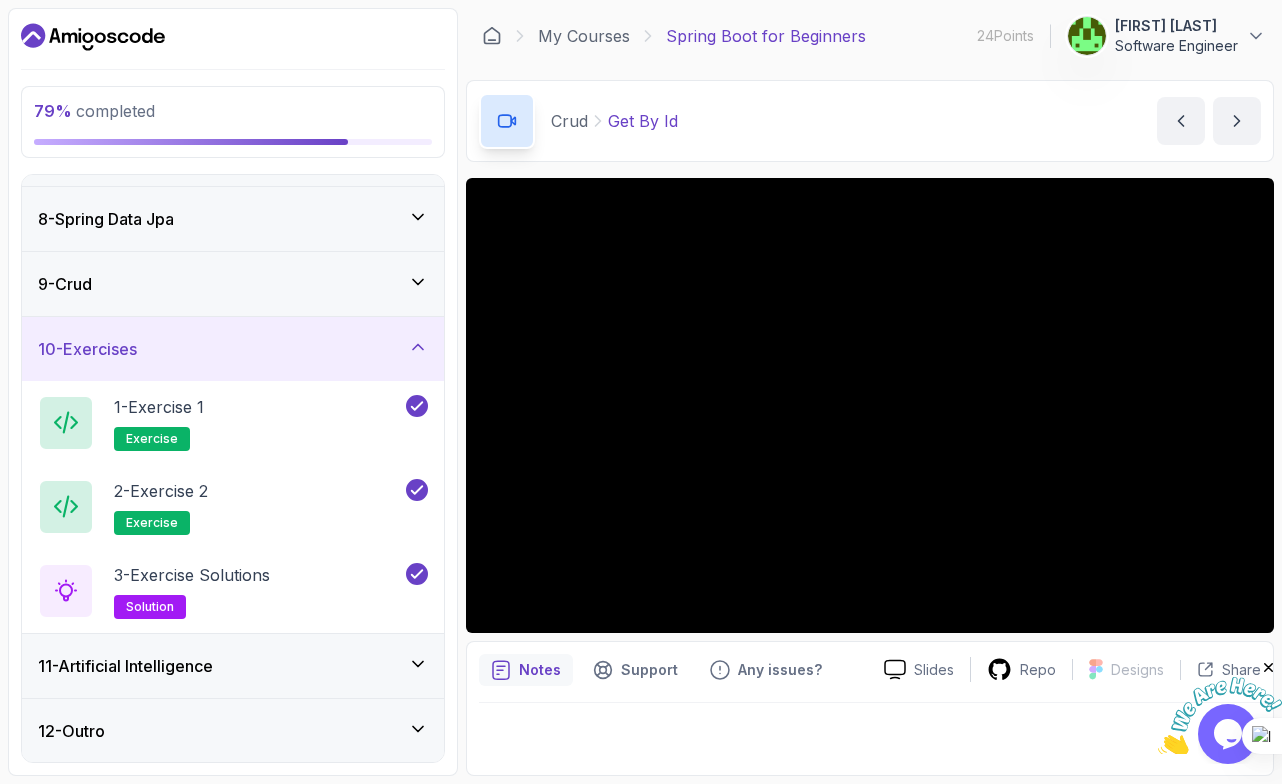 click on "11  -  Artificial Intelligence" at bounding box center (233, 666) 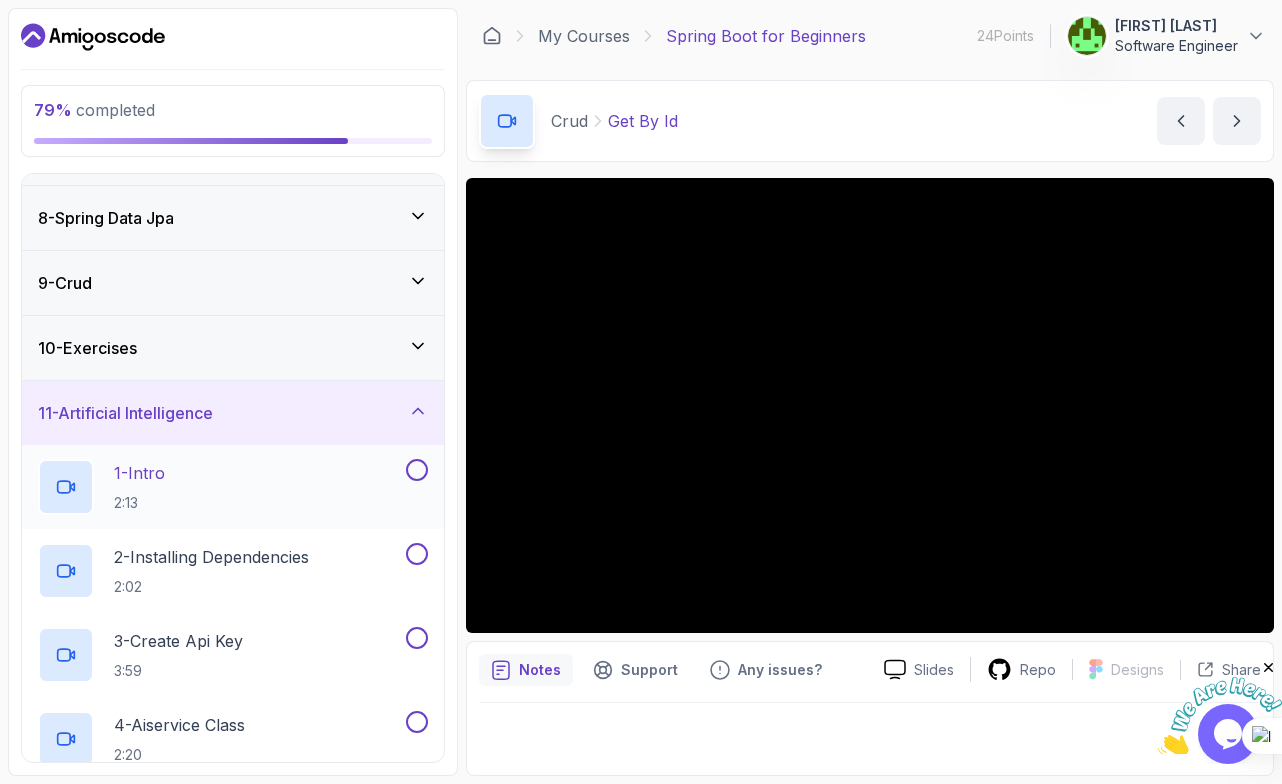 click on "1  -  Intro 2:13" at bounding box center (220, 487) 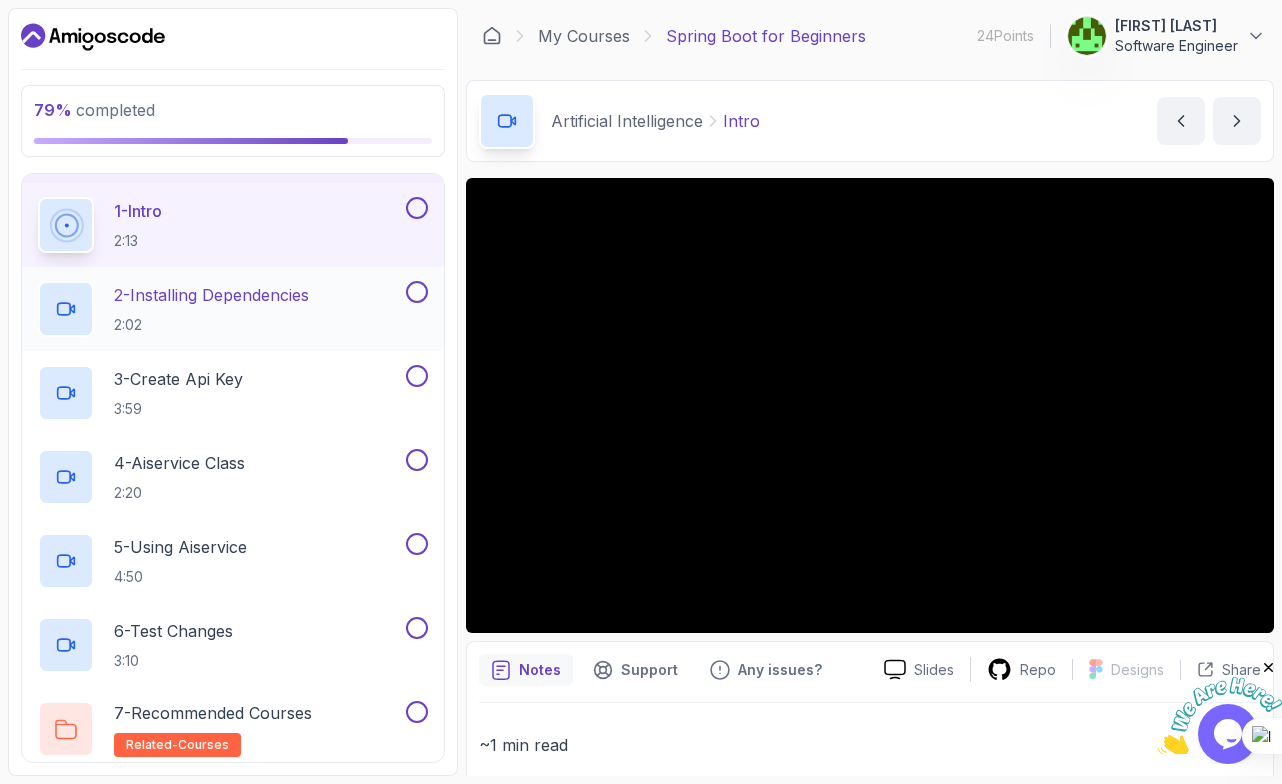 scroll, scrollTop: 779, scrollLeft: 0, axis: vertical 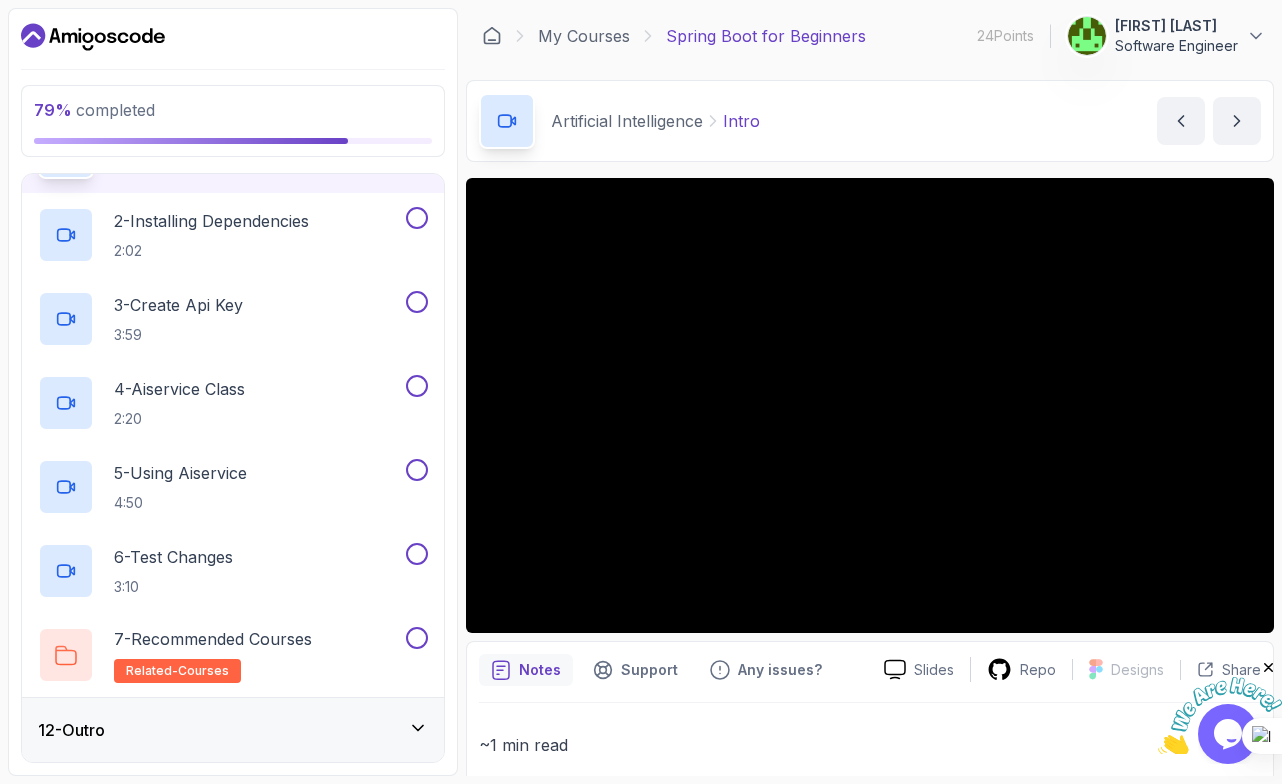 click 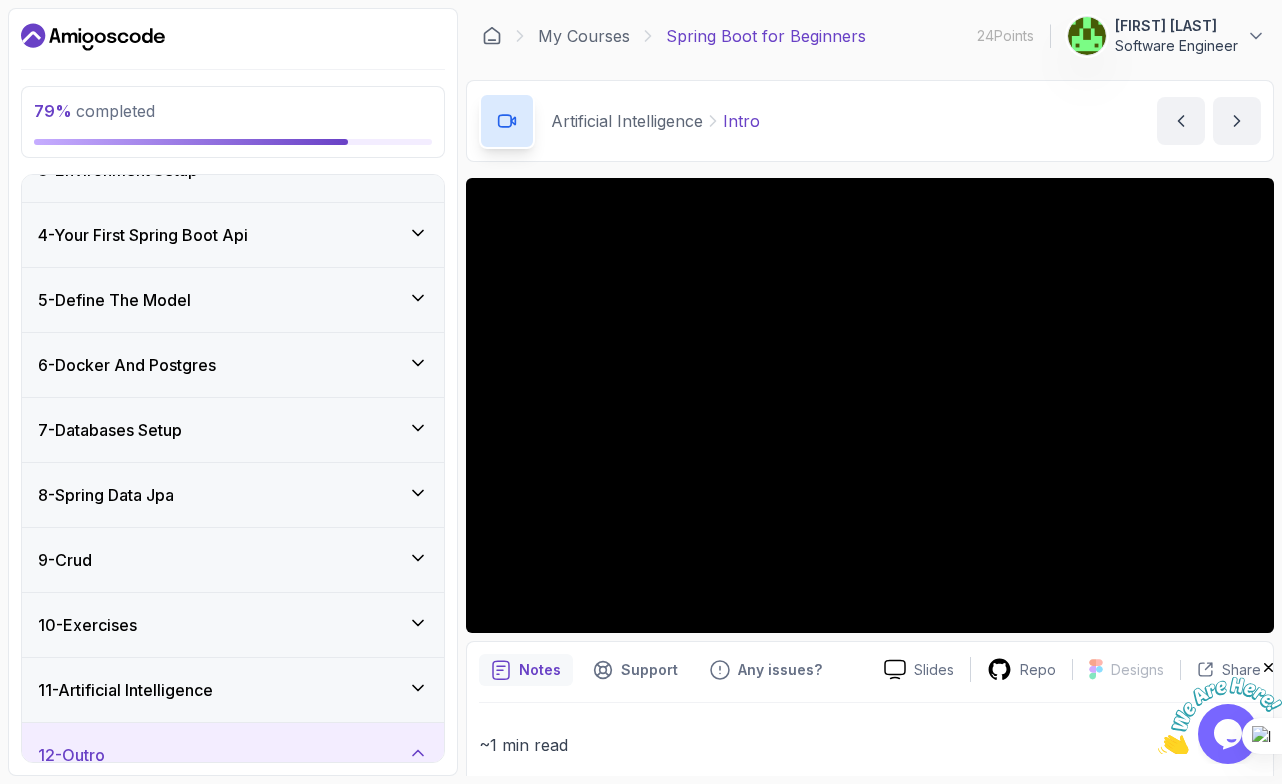 scroll, scrollTop: 166, scrollLeft: 0, axis: vertical 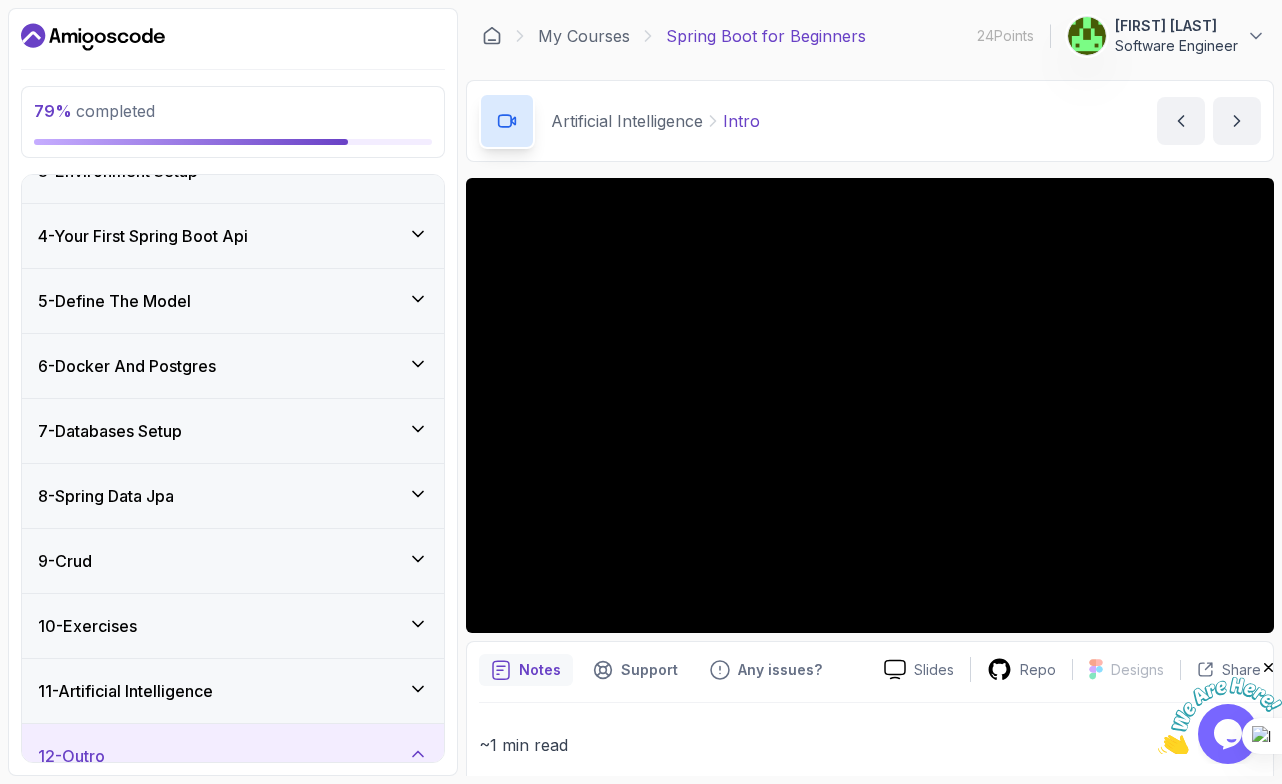 click 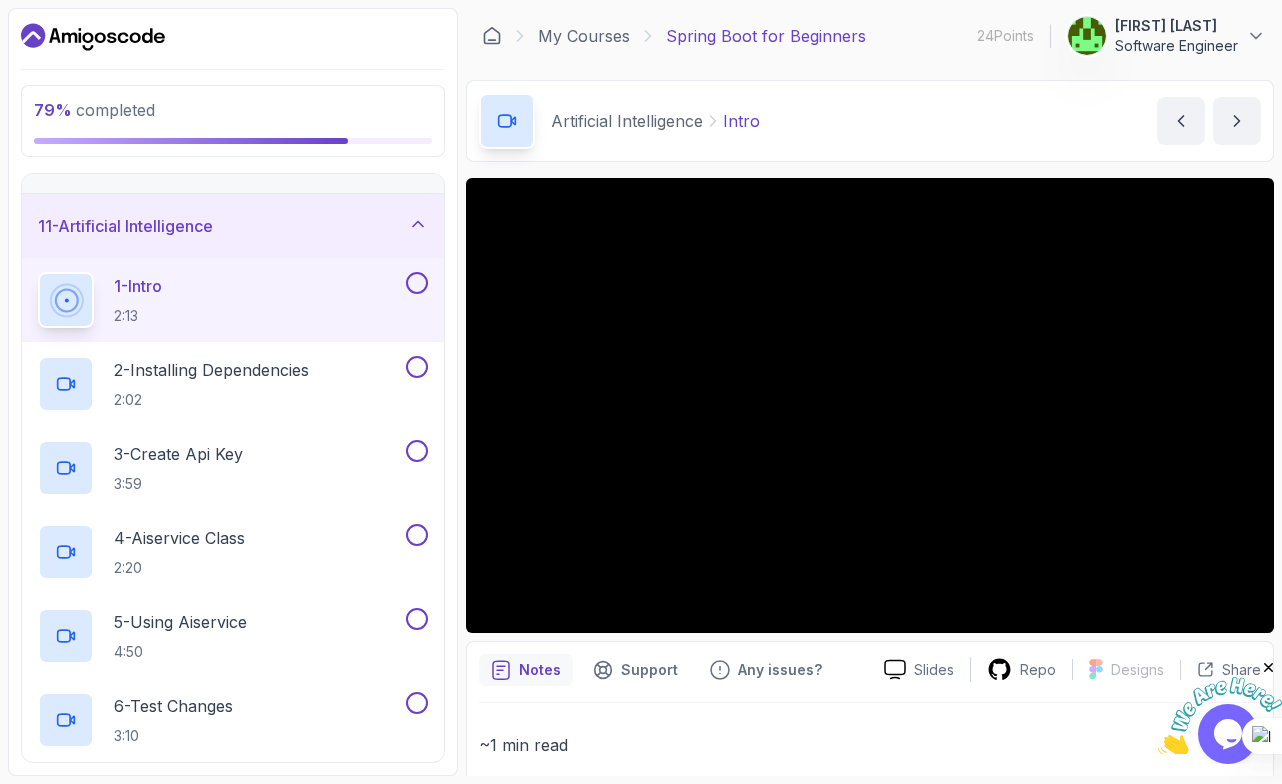 scroll, scrollTop: 672, scrollLeft: 0, axis: vertical 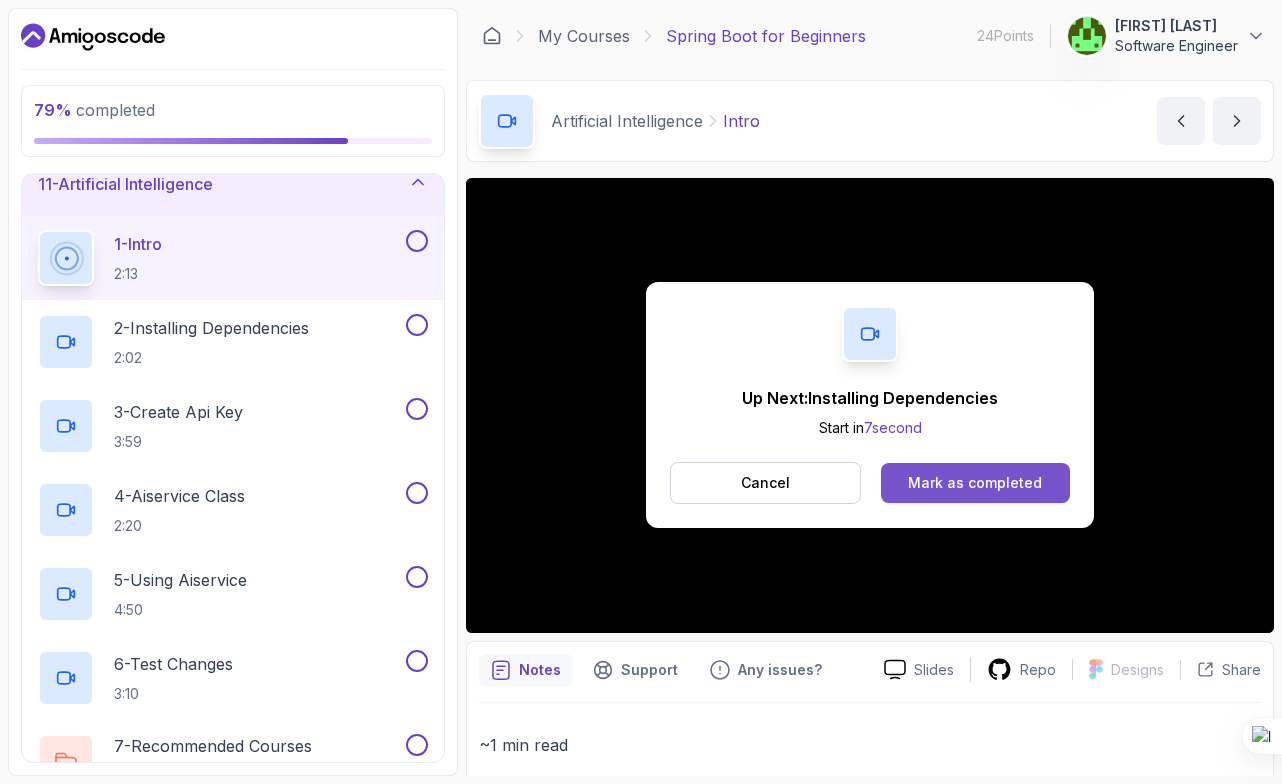 click on "Mark as completed" at bounding box center (975, 483) 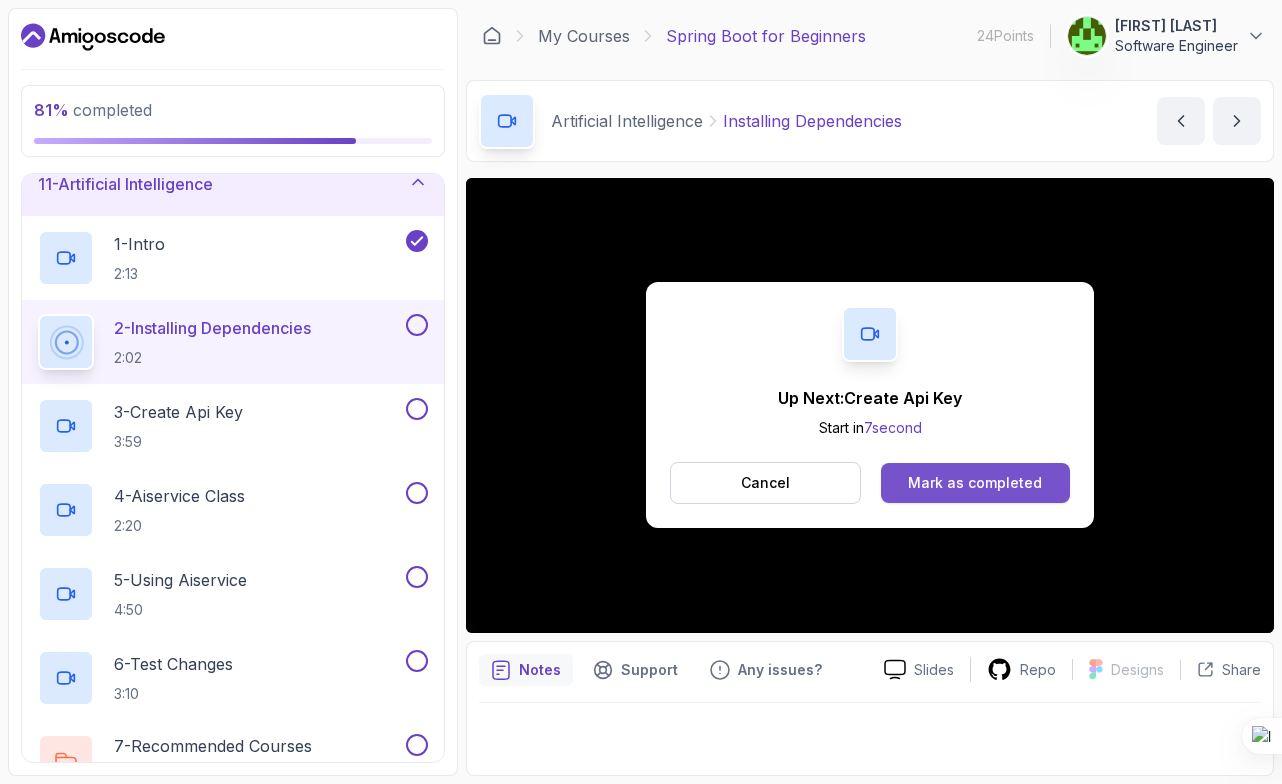 click on "Mark as completed" at bounding box center [975, 483] 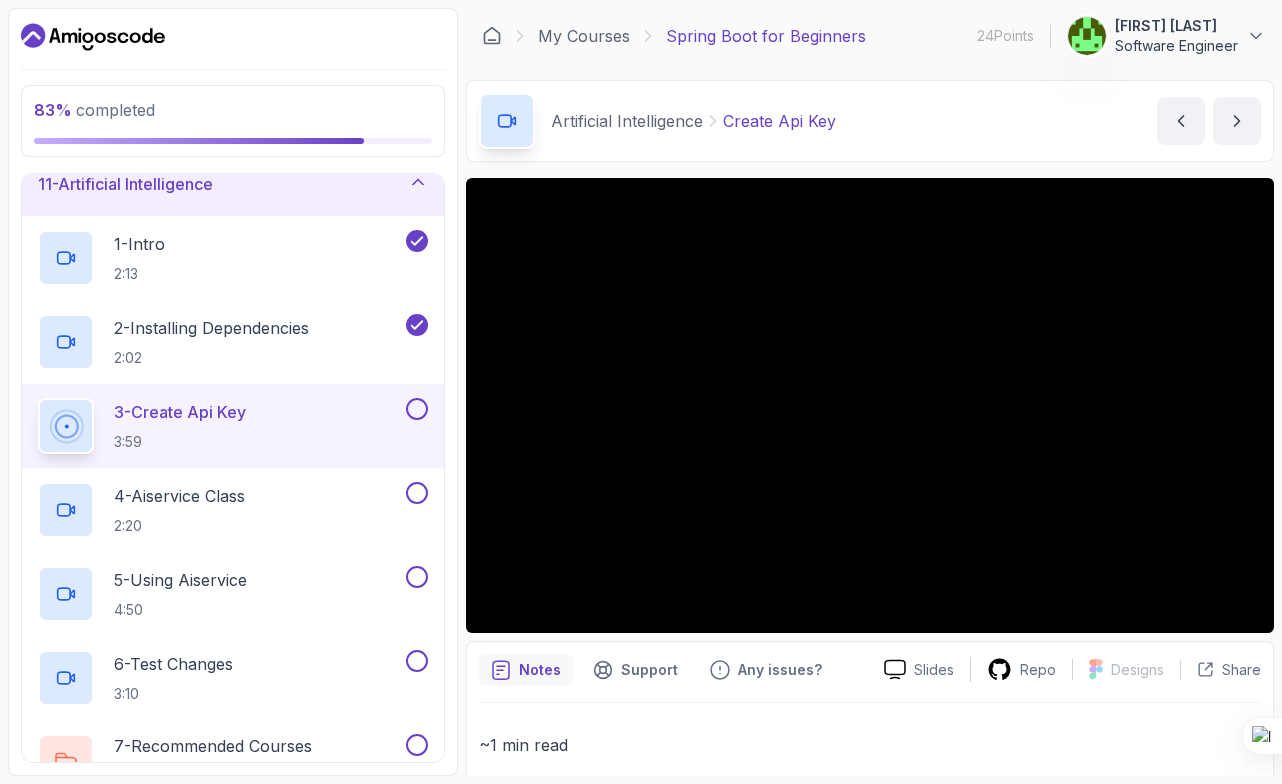 click on "Slides Repo Designs Design not available Share Notes Support Any issues? Slides Repo Designs Design not available Share ~1 min read Links
OpenAI Platform
Create API key
OpenAI API Reference" at bounding box center (870, 586) 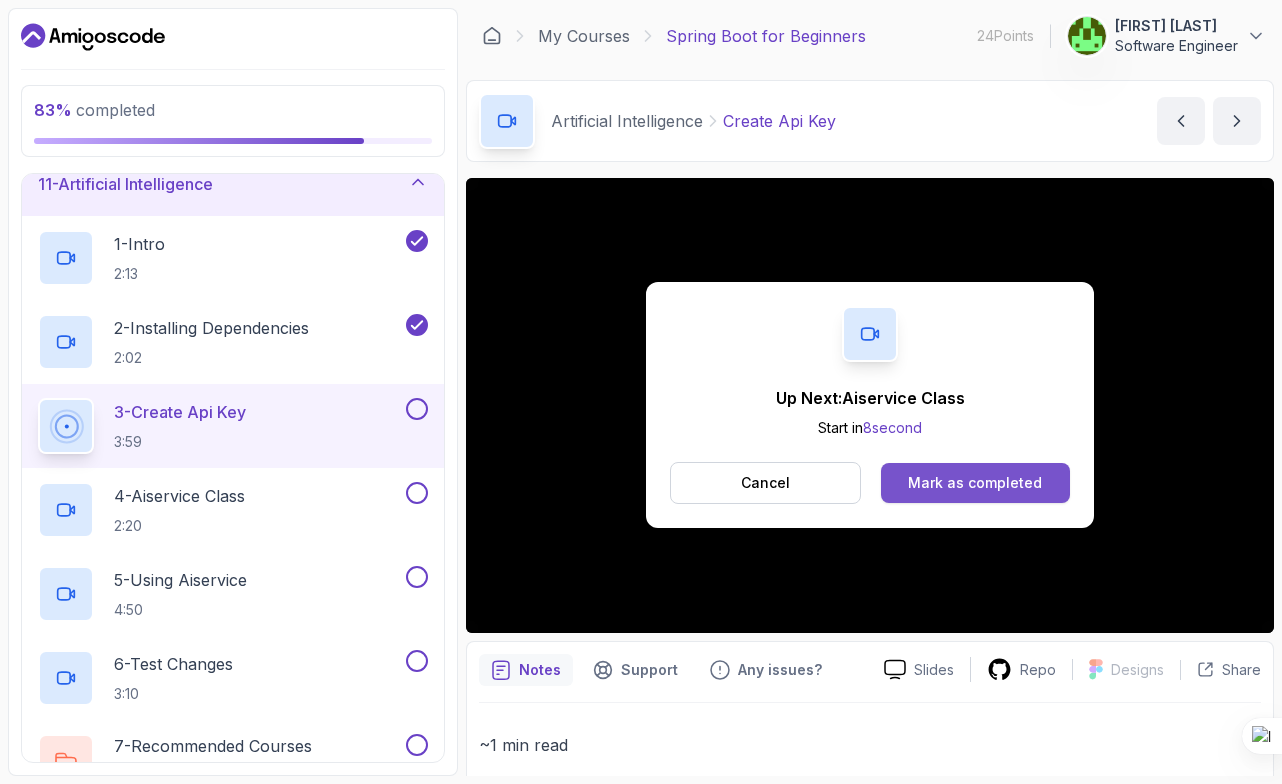 click on "Mark as completed" at bounding box center (975, 483) 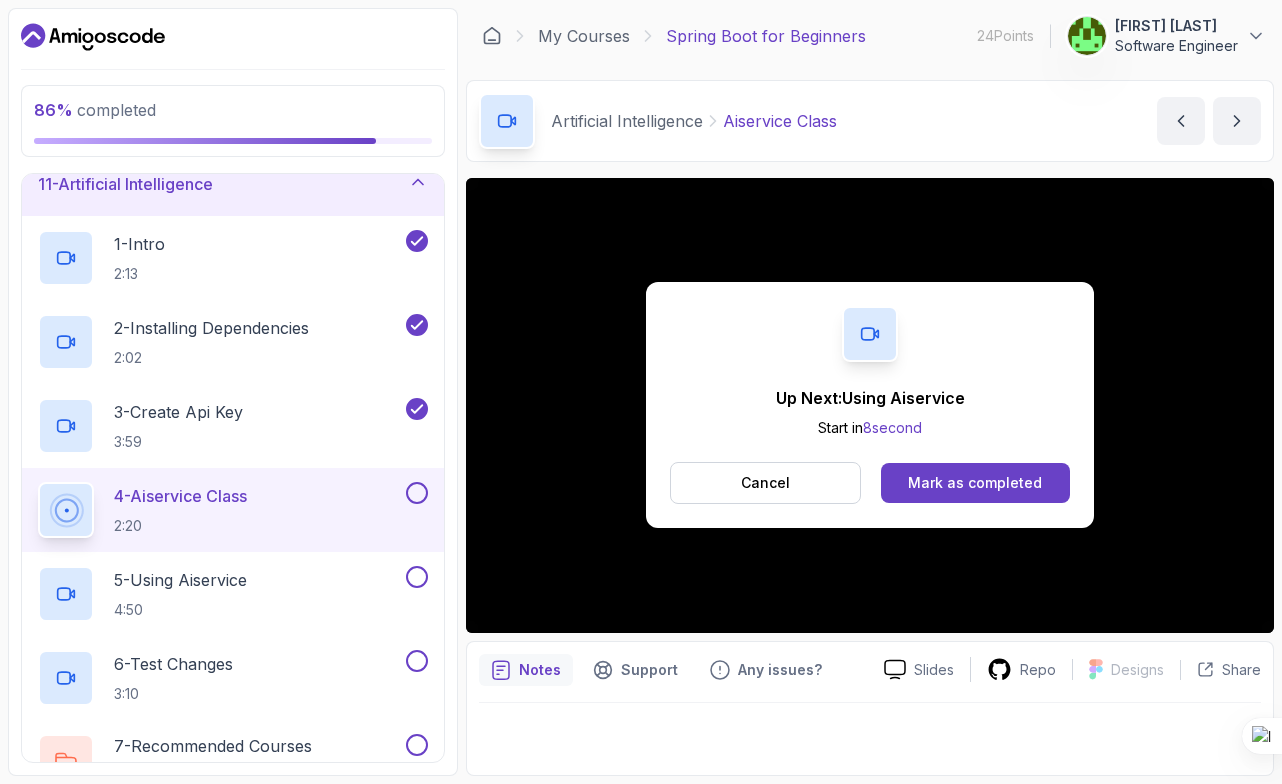 click on "Mark as completed" at bounding box center (975, 483) 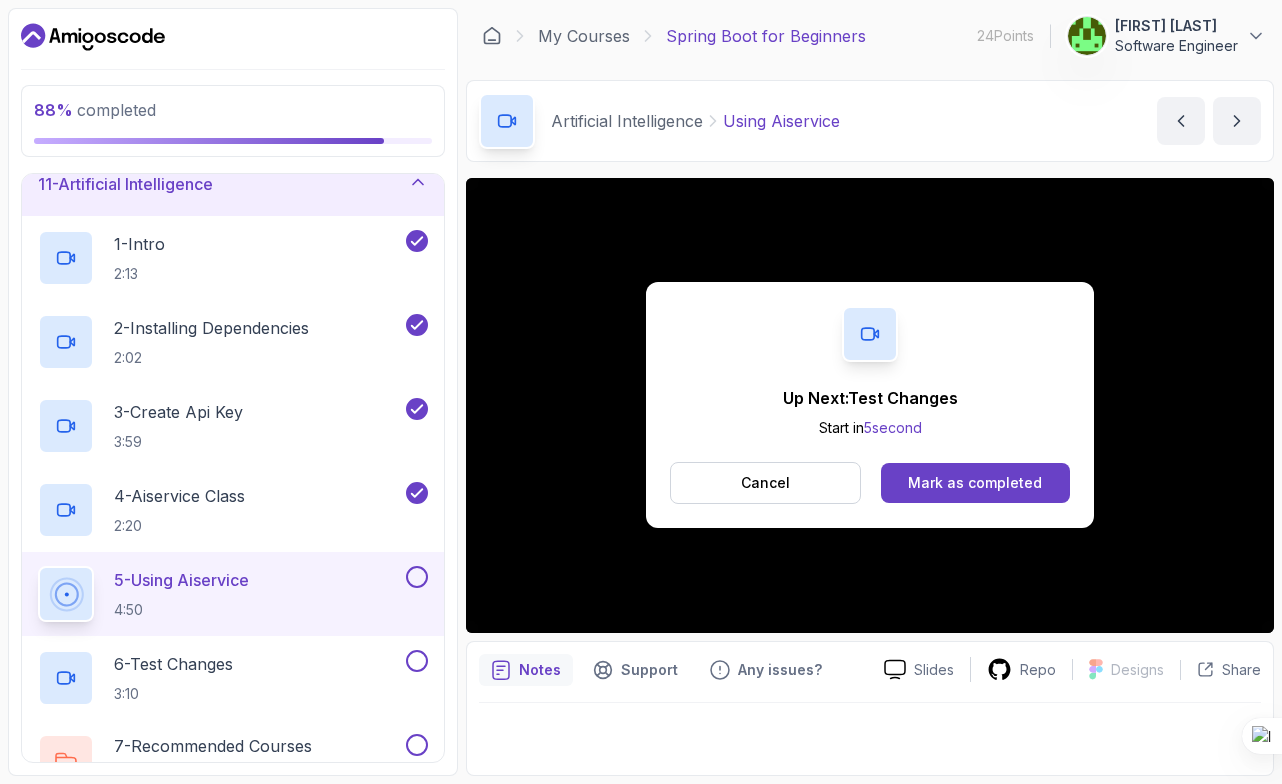 click on "Cancel Mark as completed" at bounding box center (870, 483) 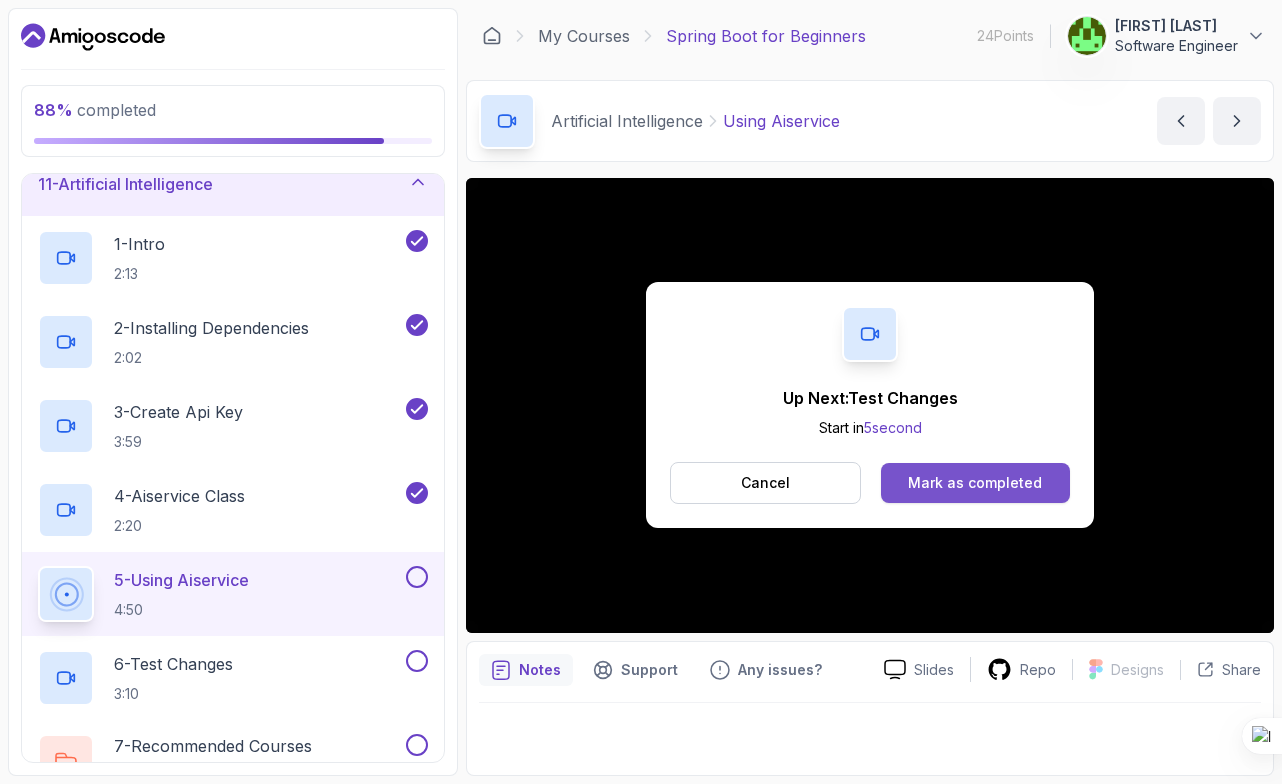 click on "Mark as completed" at bounding box center (975, 483) 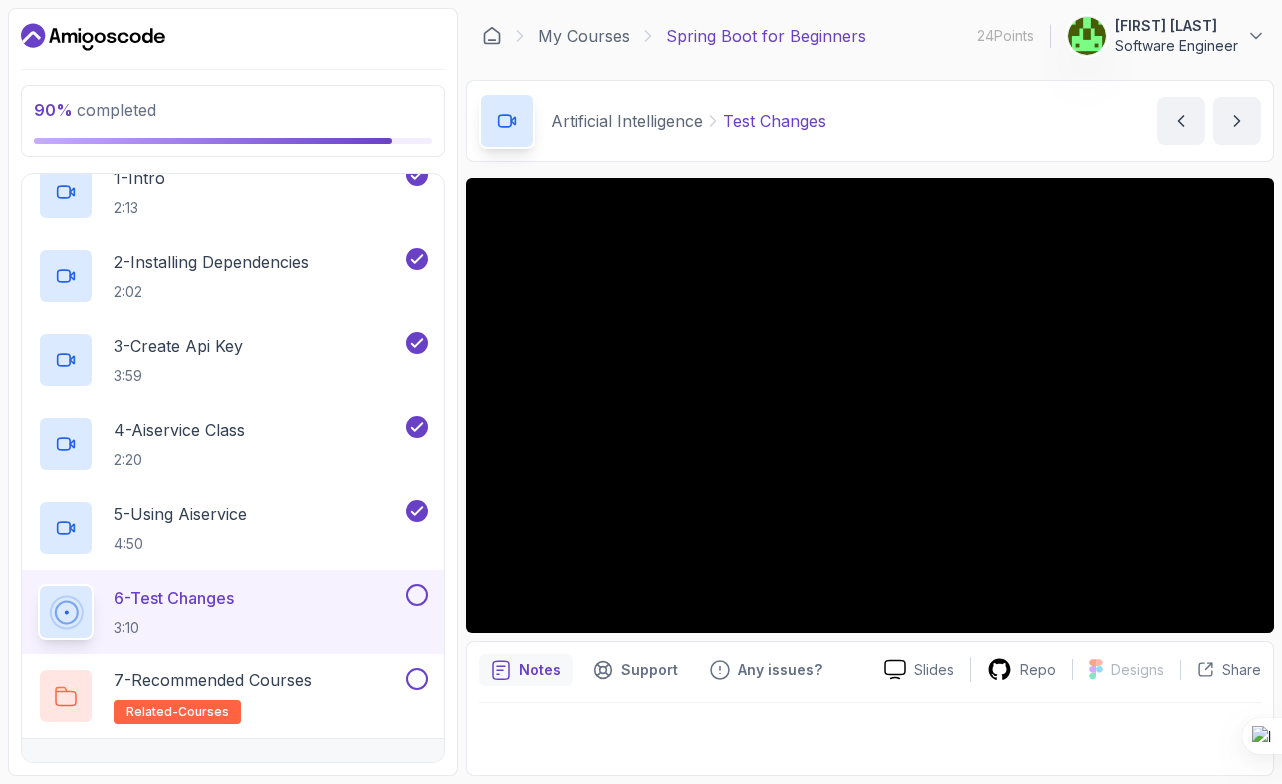 scroll, scrollTop: 779, scrollLeft: 0, axis: vertical 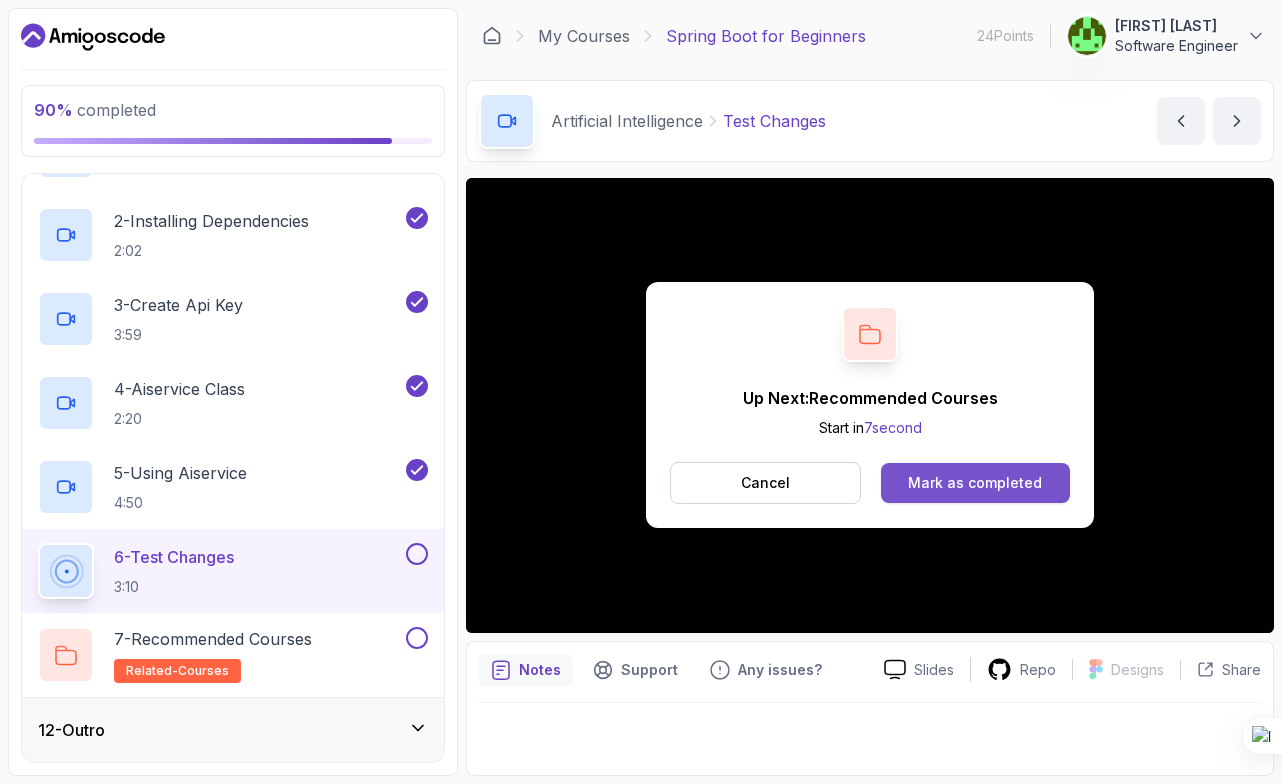 click on "Mark as completed" at bounding box center [975, 483] 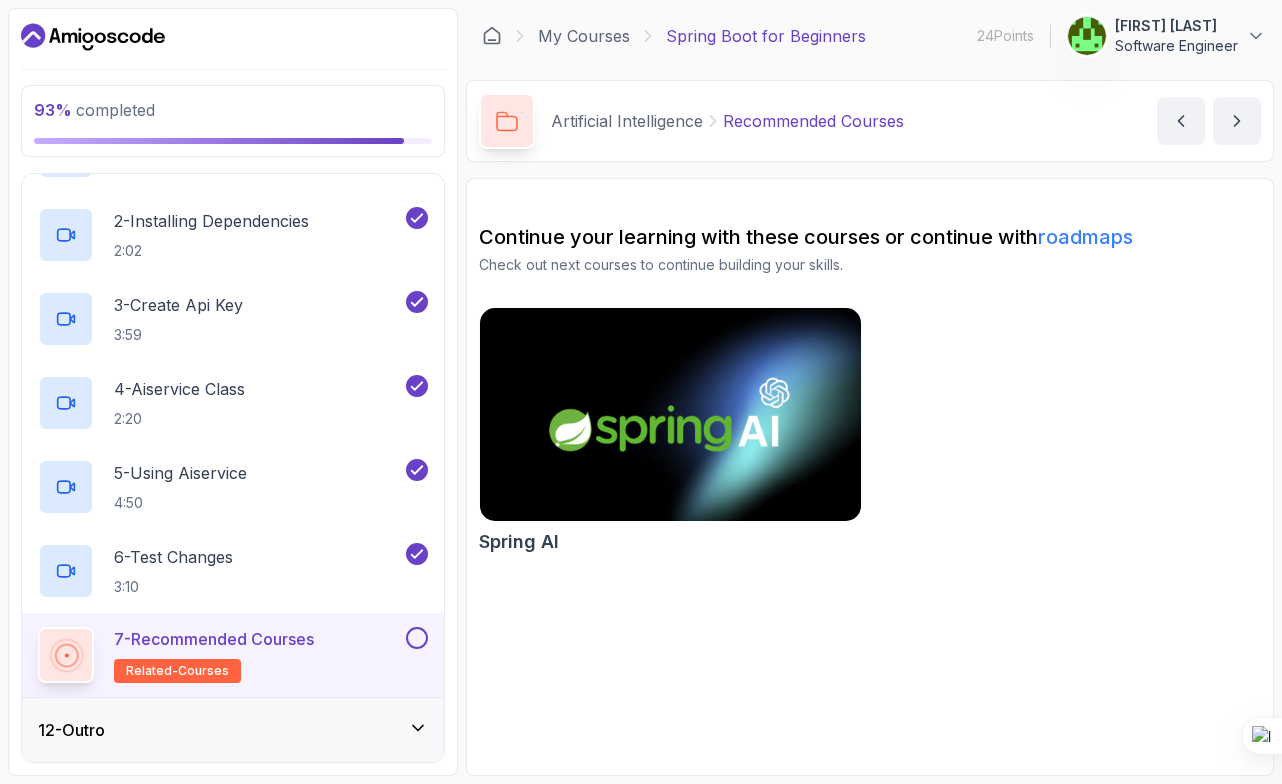 click at bounding box center (417, 638) 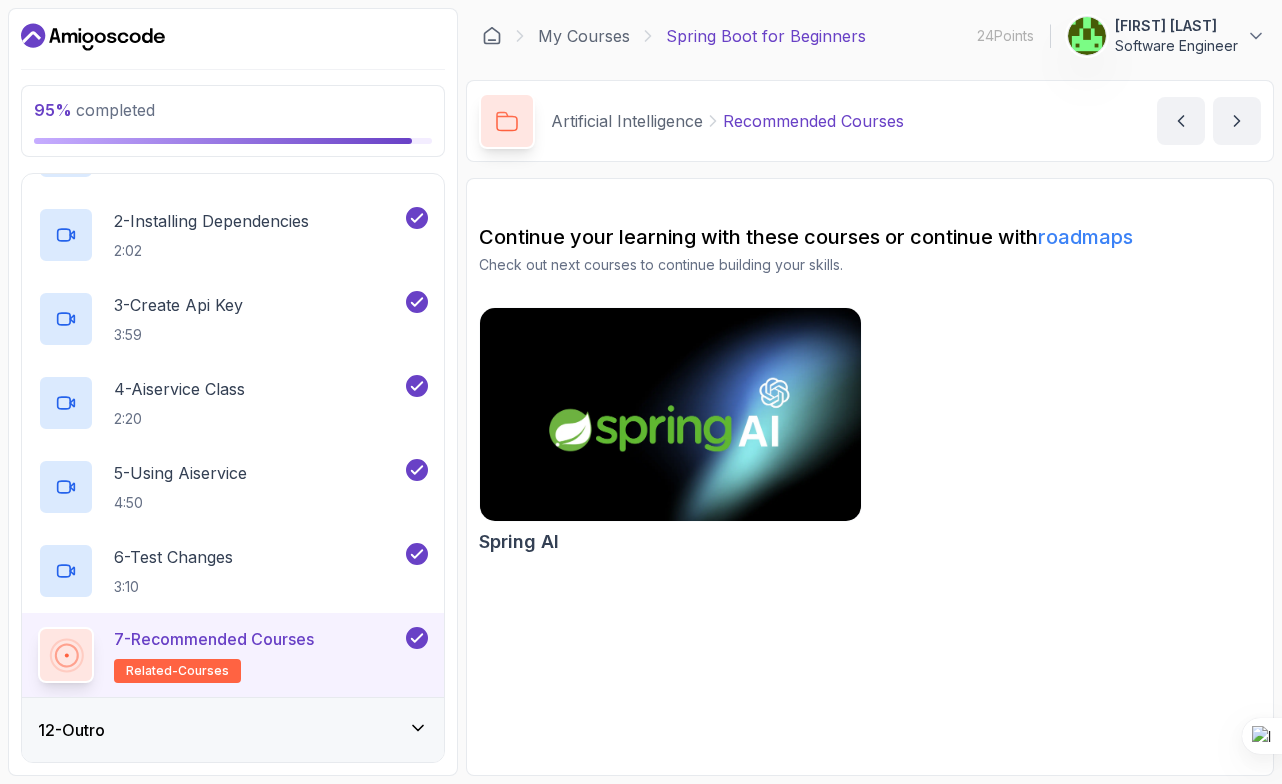 click 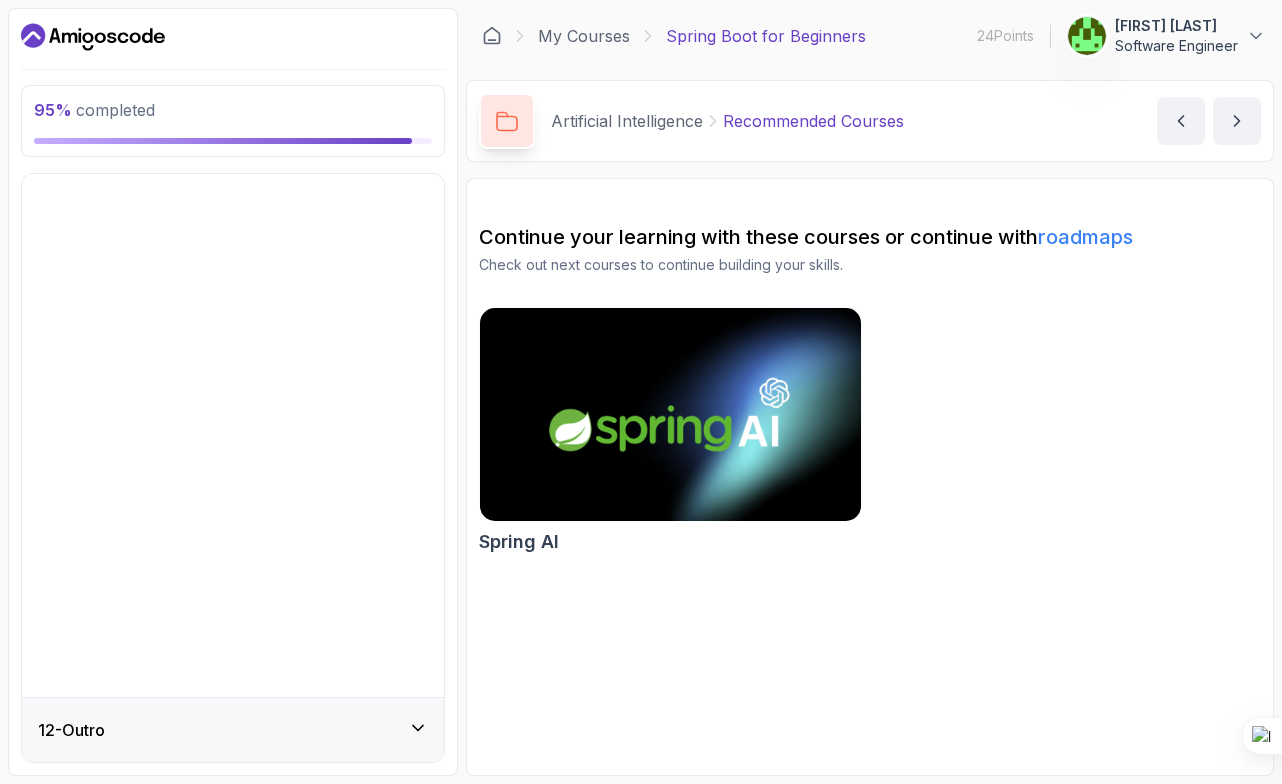 scroll, scrollTop: 191, scrollLeft: 0, axis: vertical 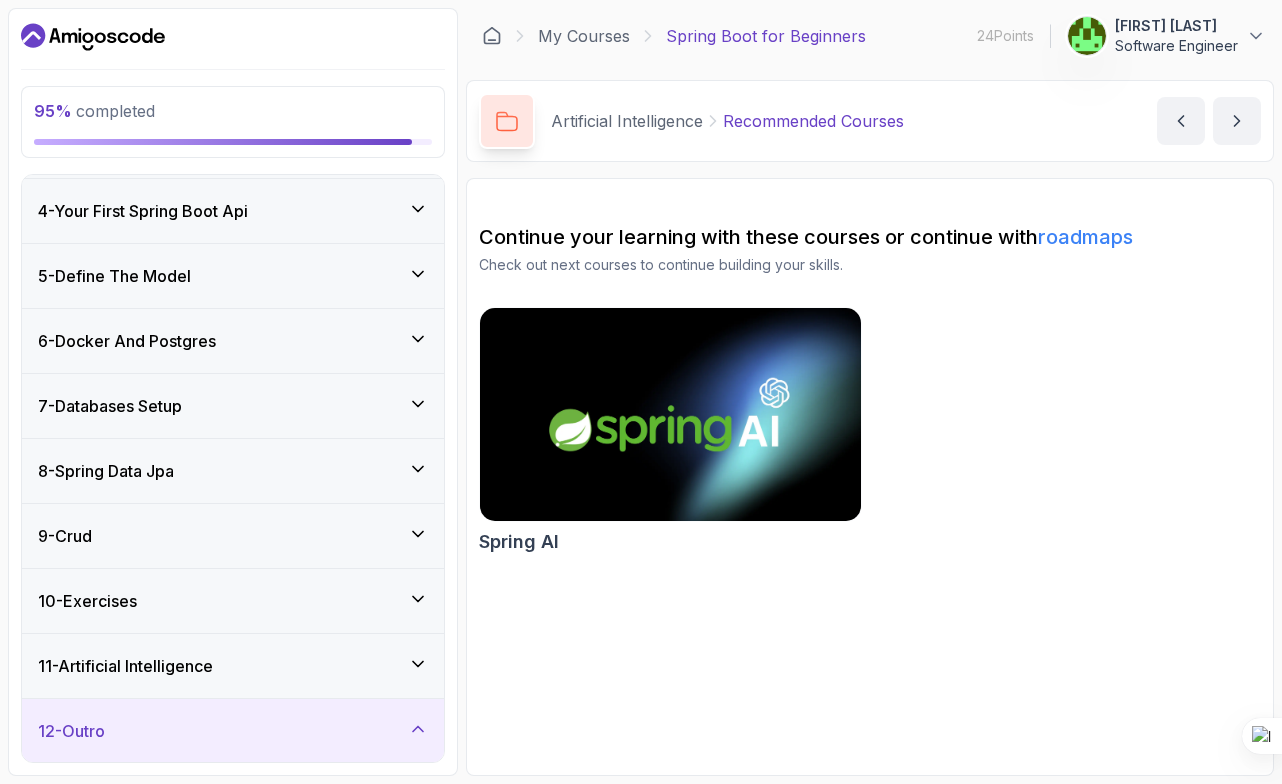 click on "12  -  Outro" at bounding box center [233, 731] 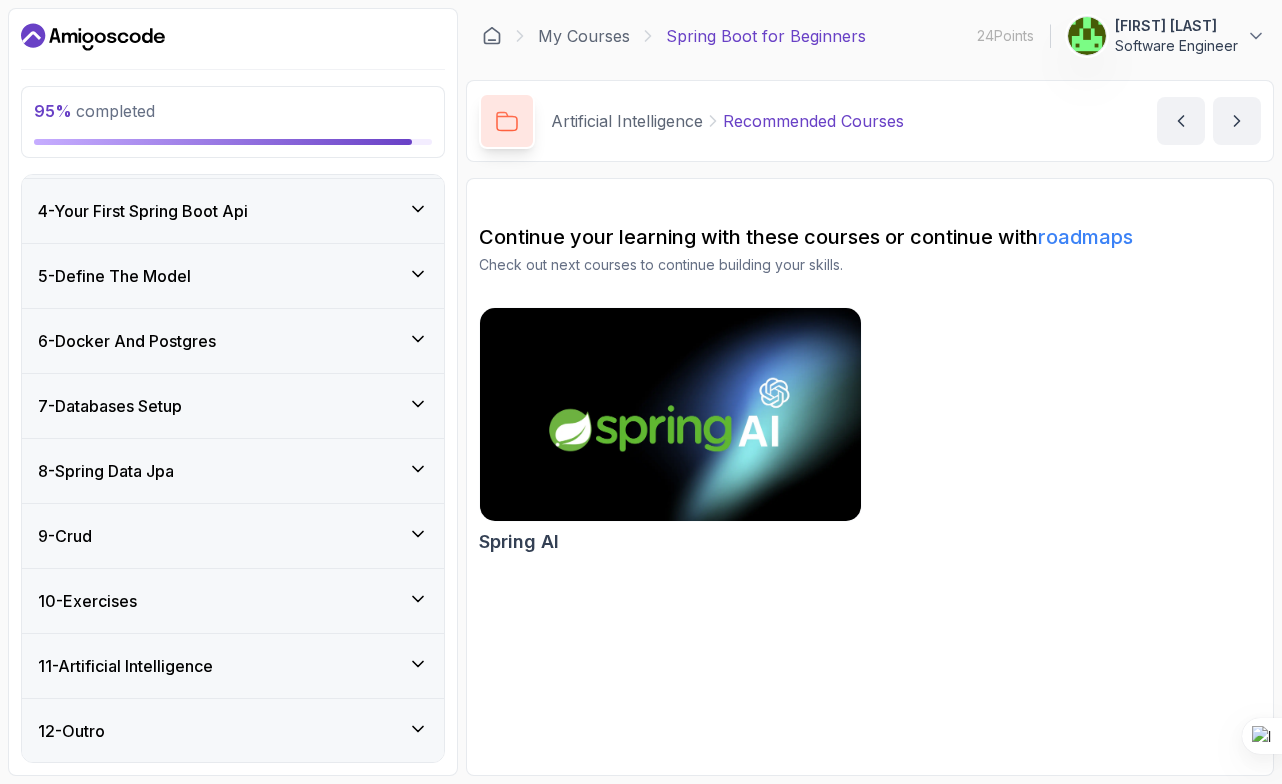click on "12  -  Outro" at bounding box center (233, 731) 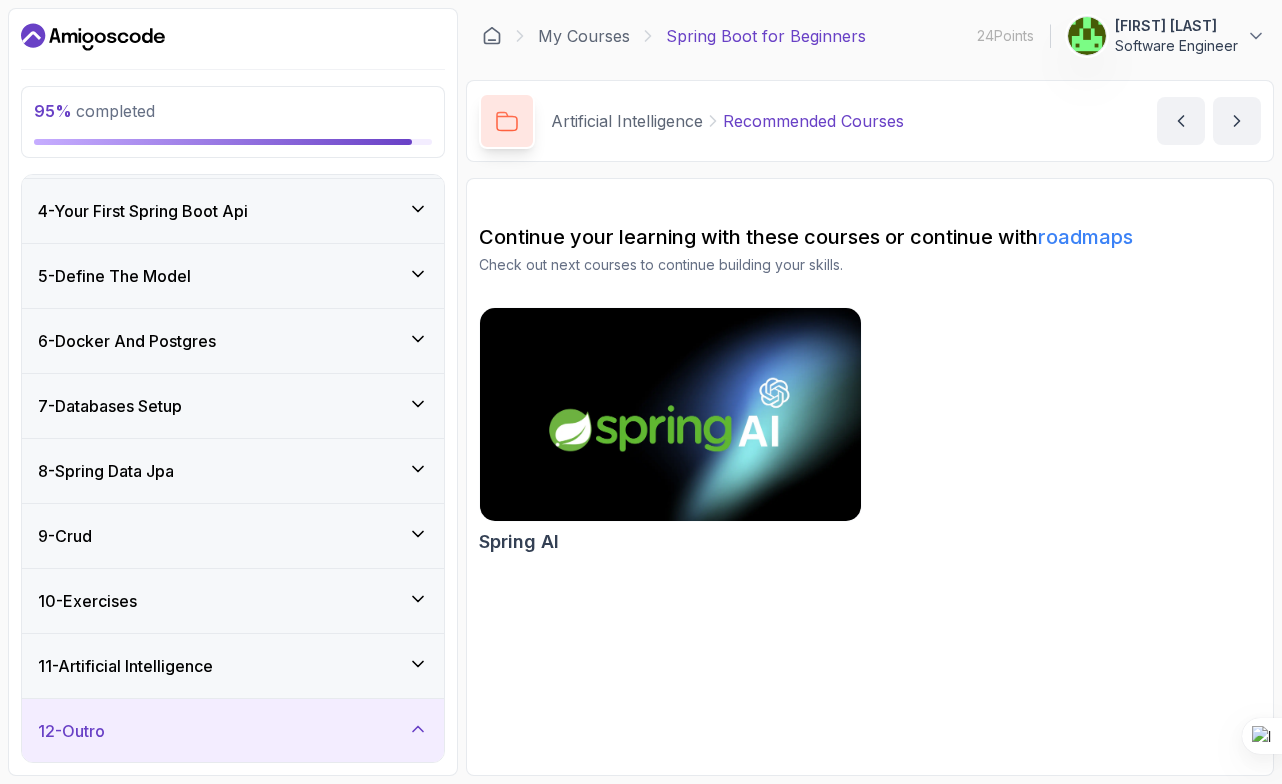 click on "12  -  Outro" at bounding box center (233, 731) 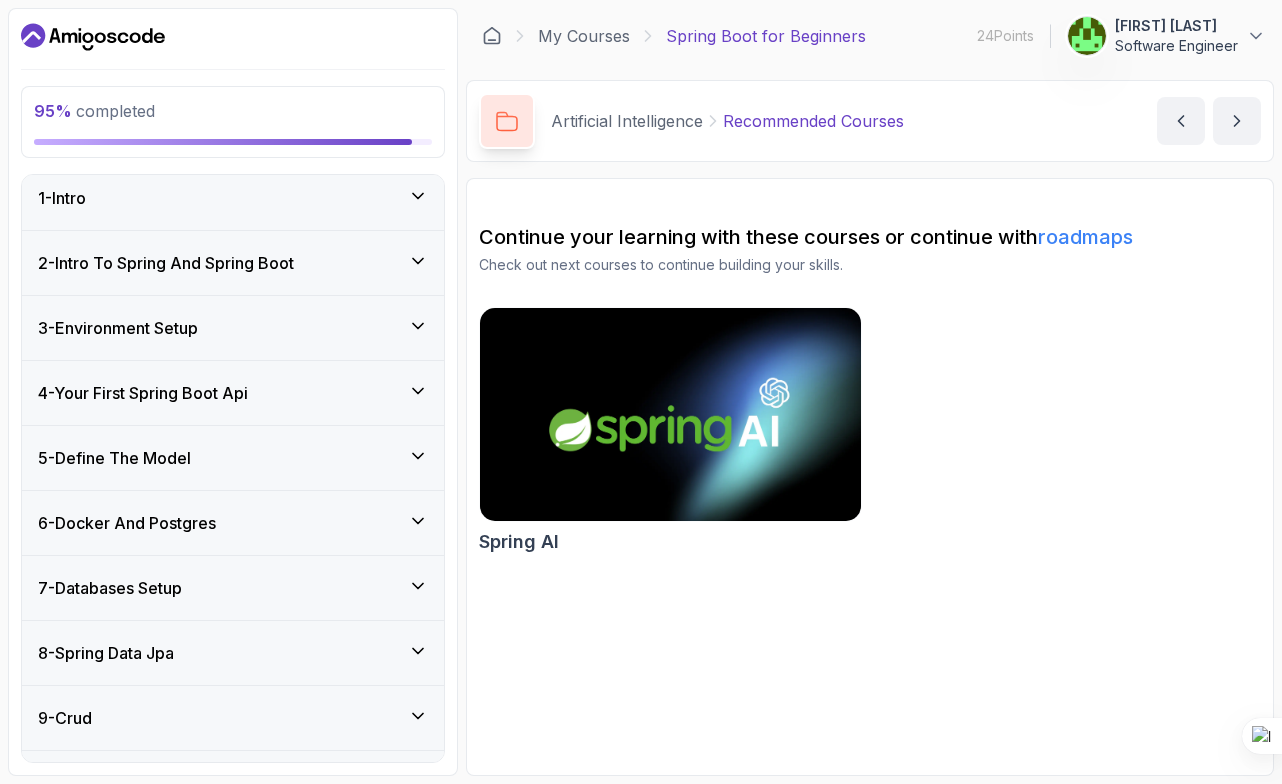 scroll, scrollTop: 7, scrollLeft: 0, axis: vertical 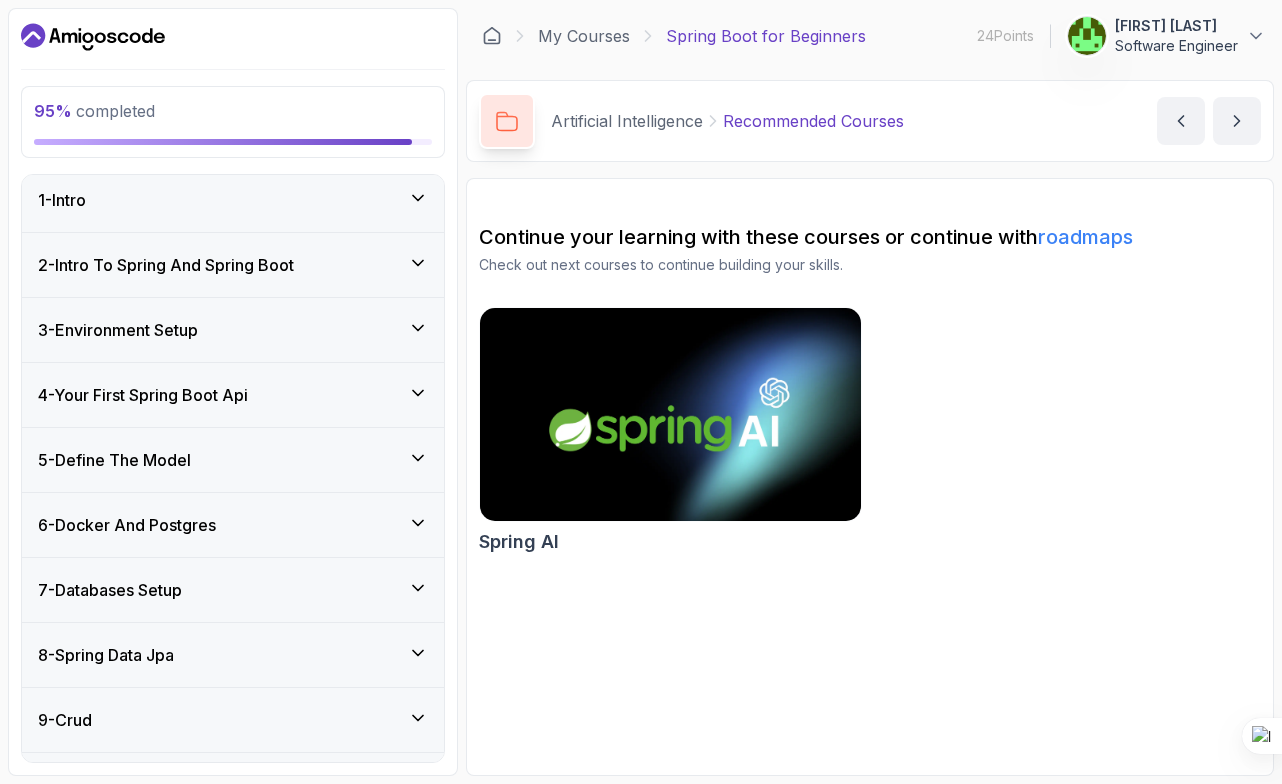 click 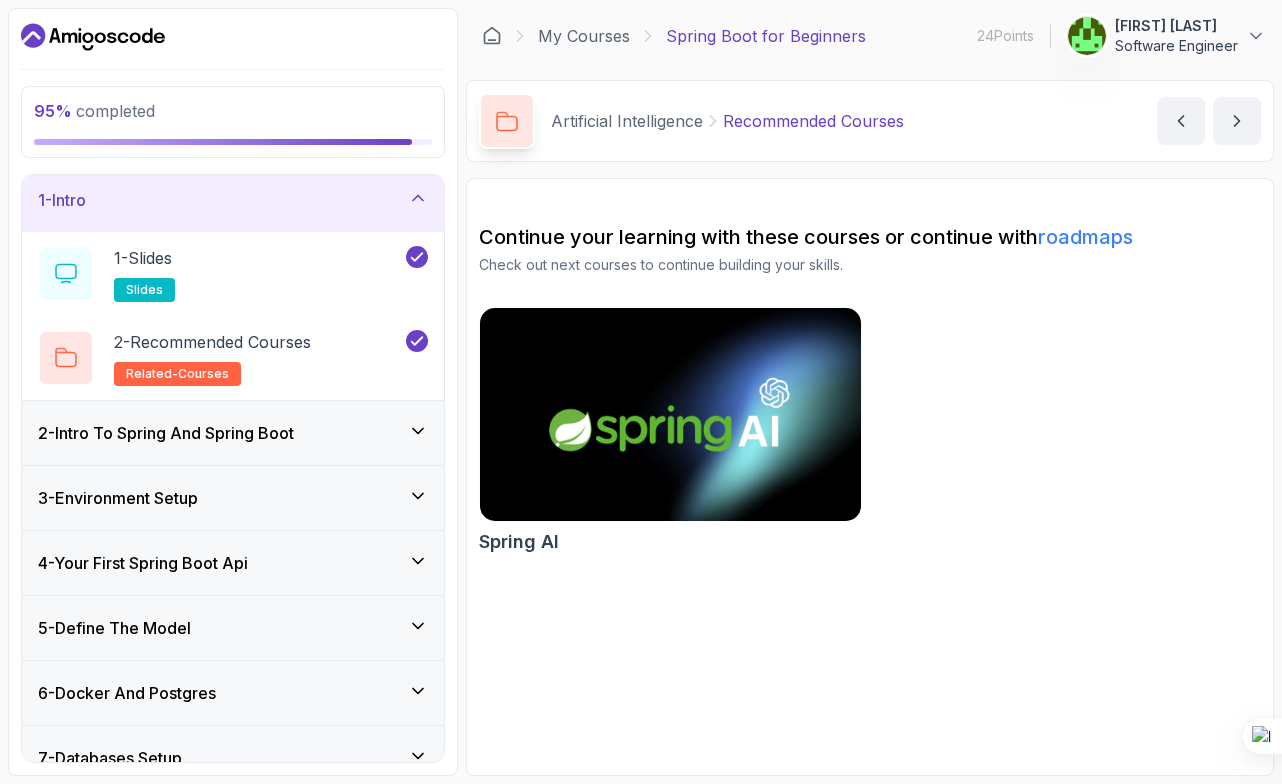 click 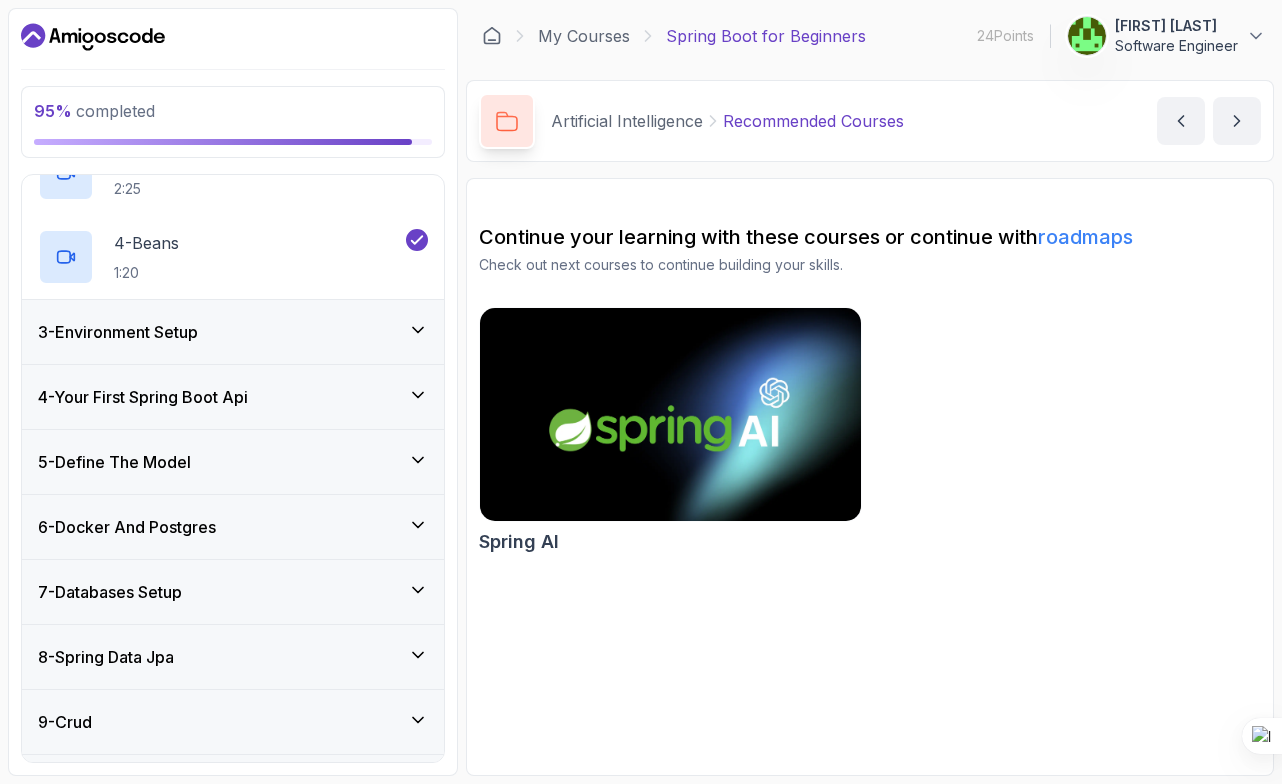 scroll, scrollTop: 339, scrollLeft: 0, axis: vertical 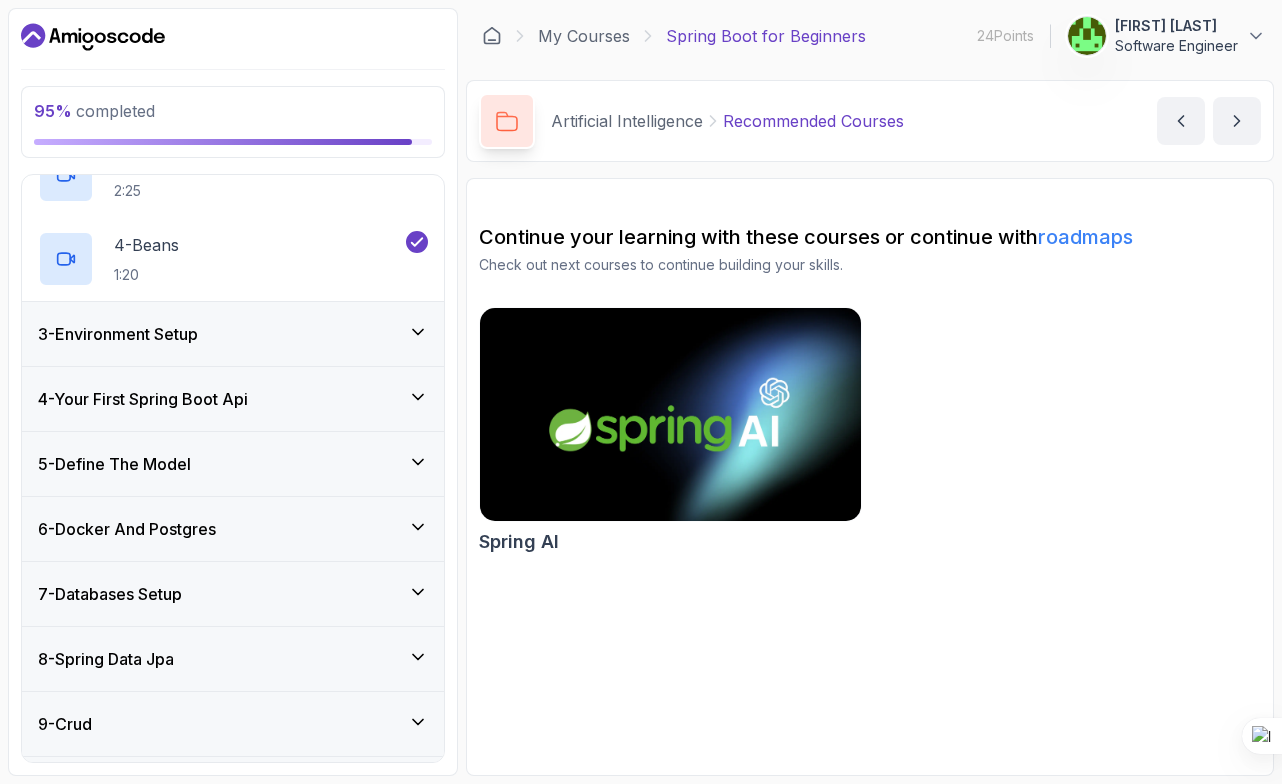 click 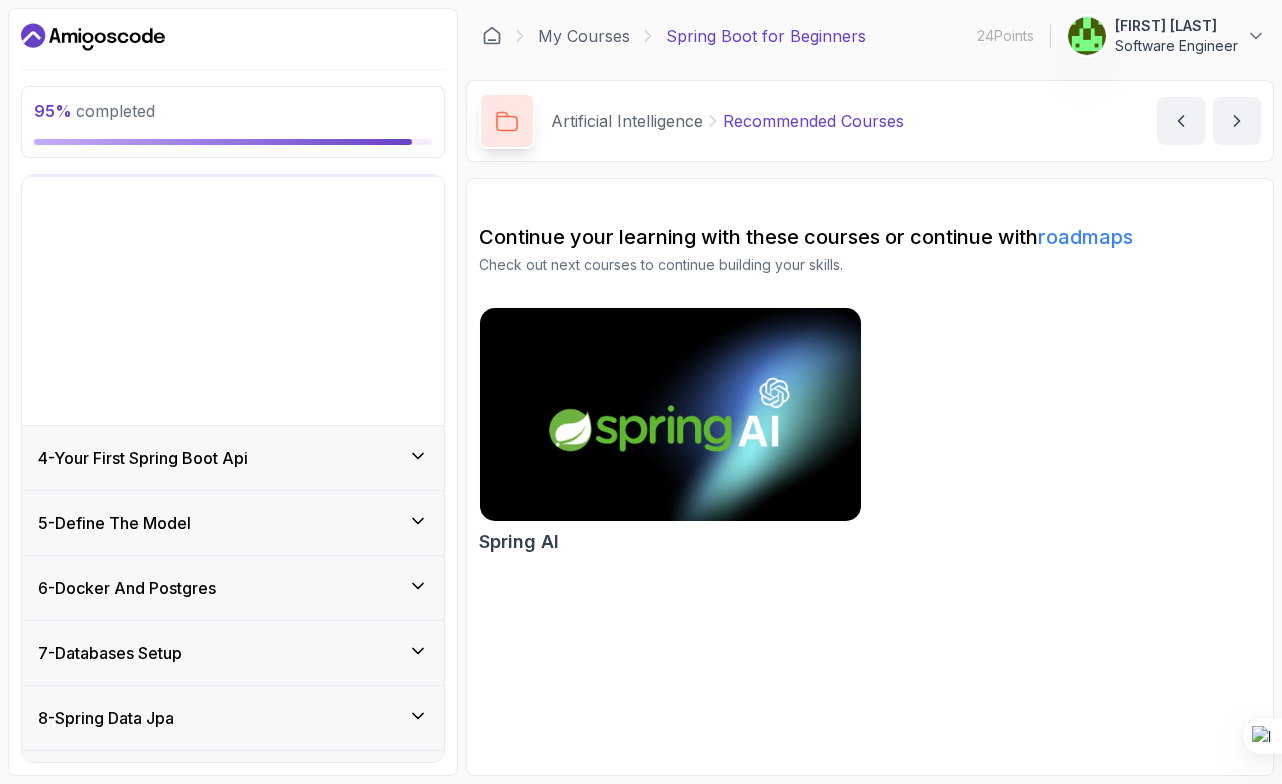scroll, scrollTop: 191, scrollLeft: 0, axis: vertical 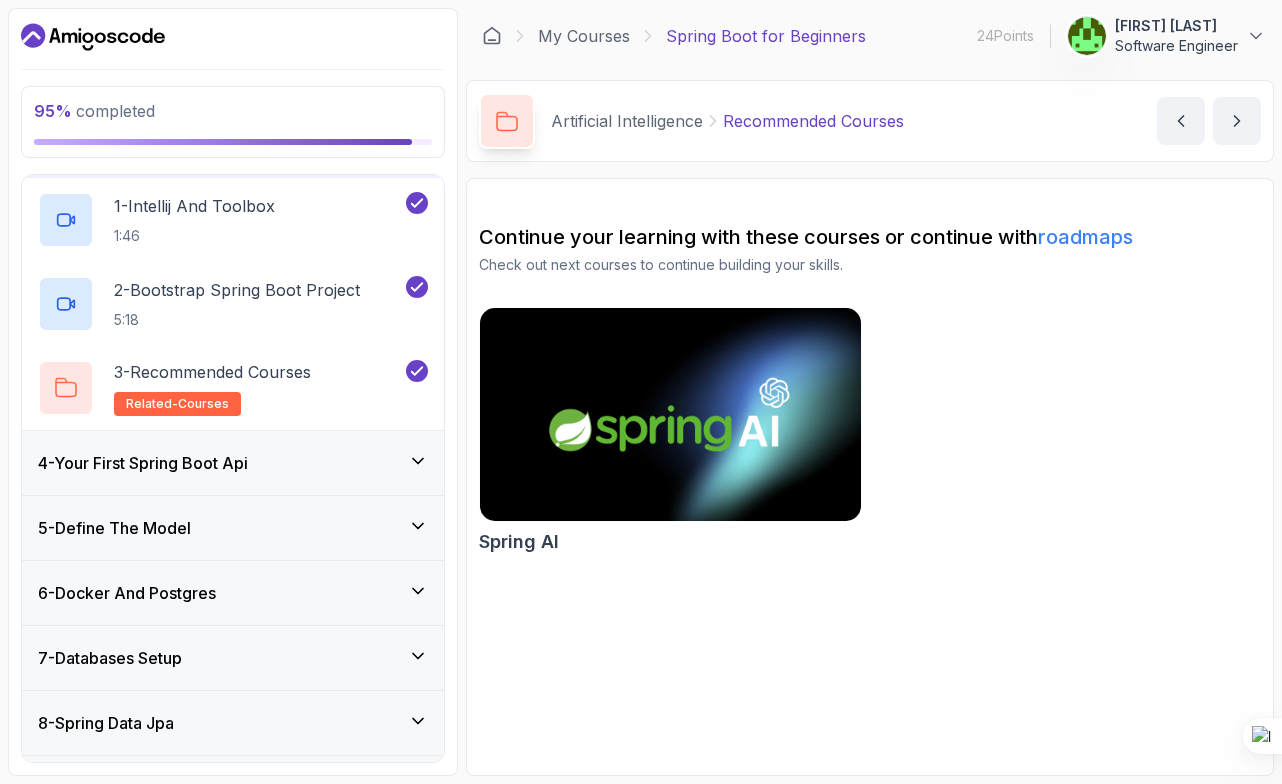 click 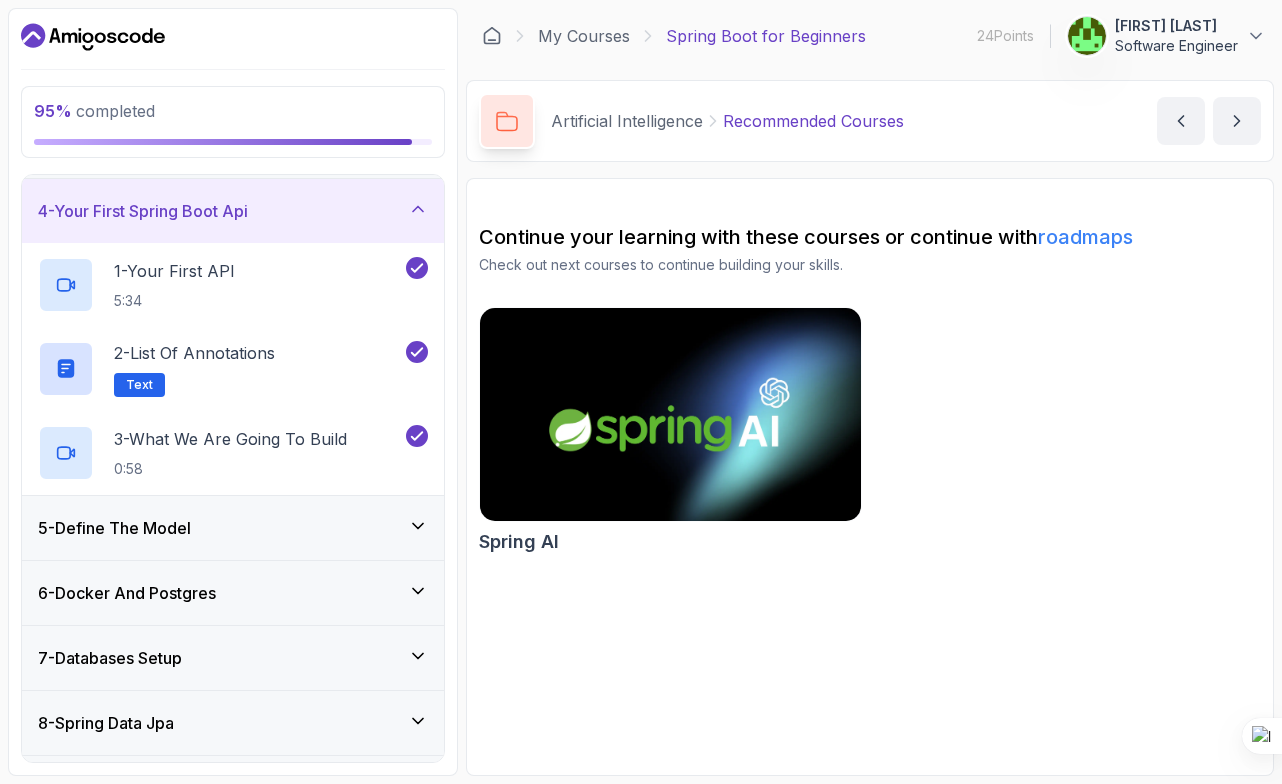click 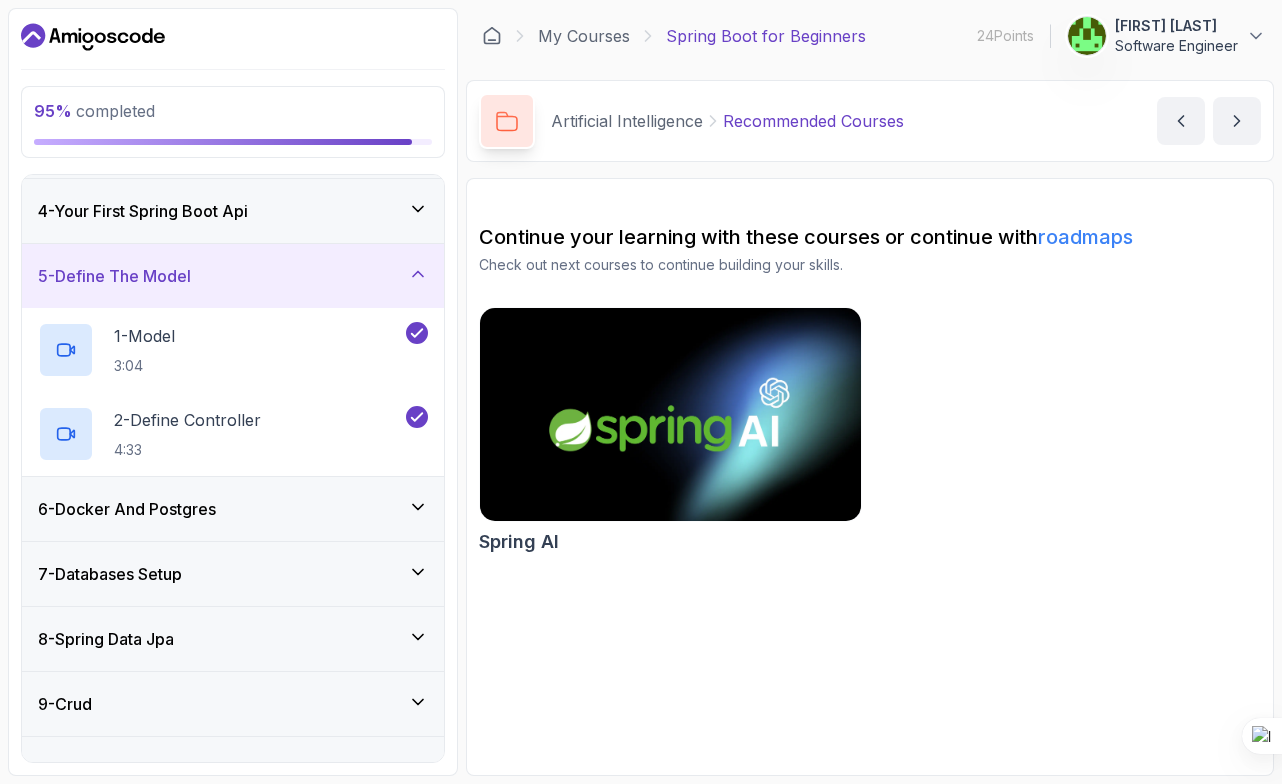 click 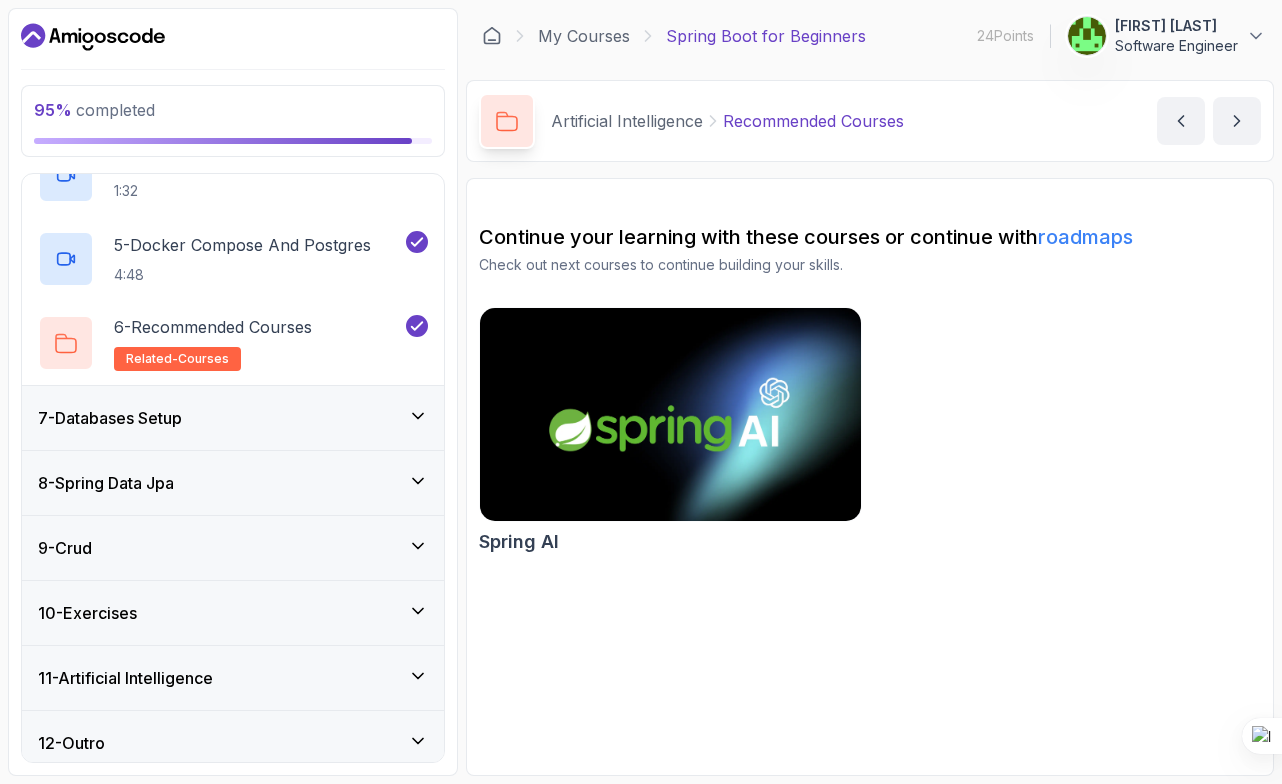 scroll, scrollTop: 695, scrollLeft: 0, axis: vertical 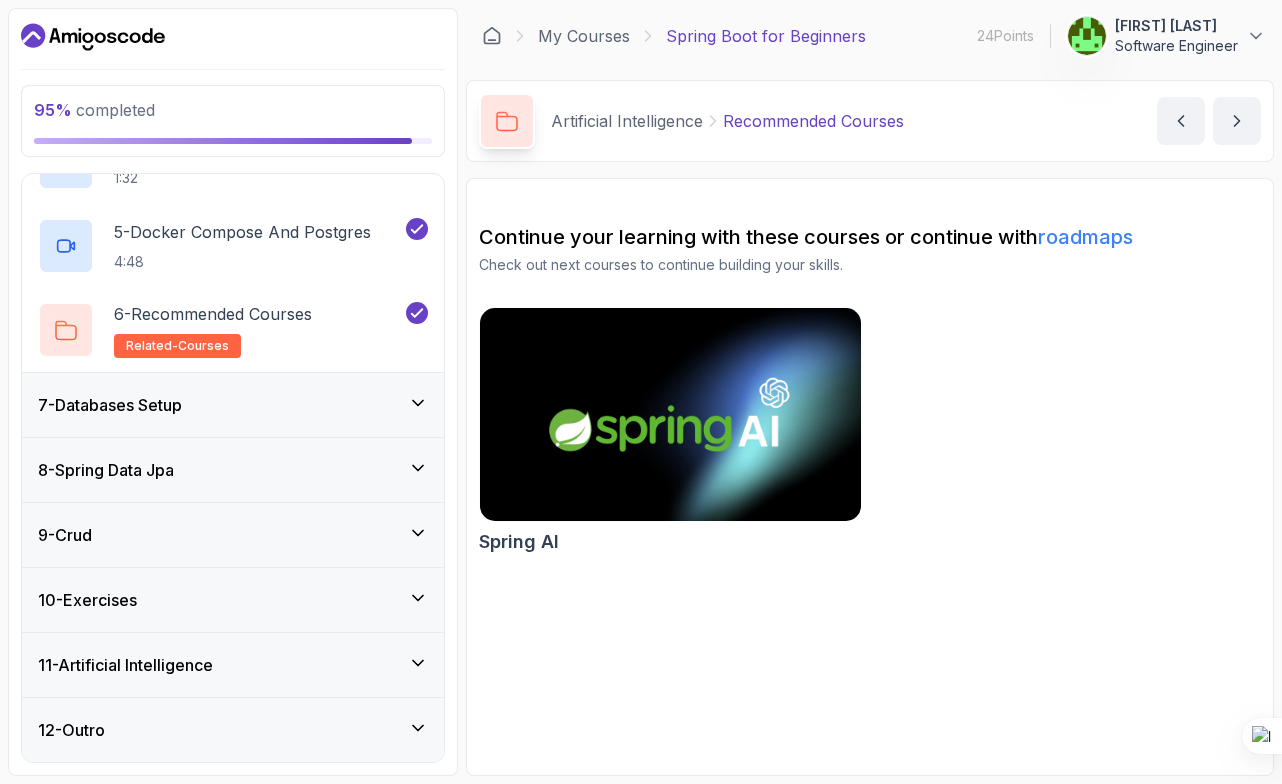 click 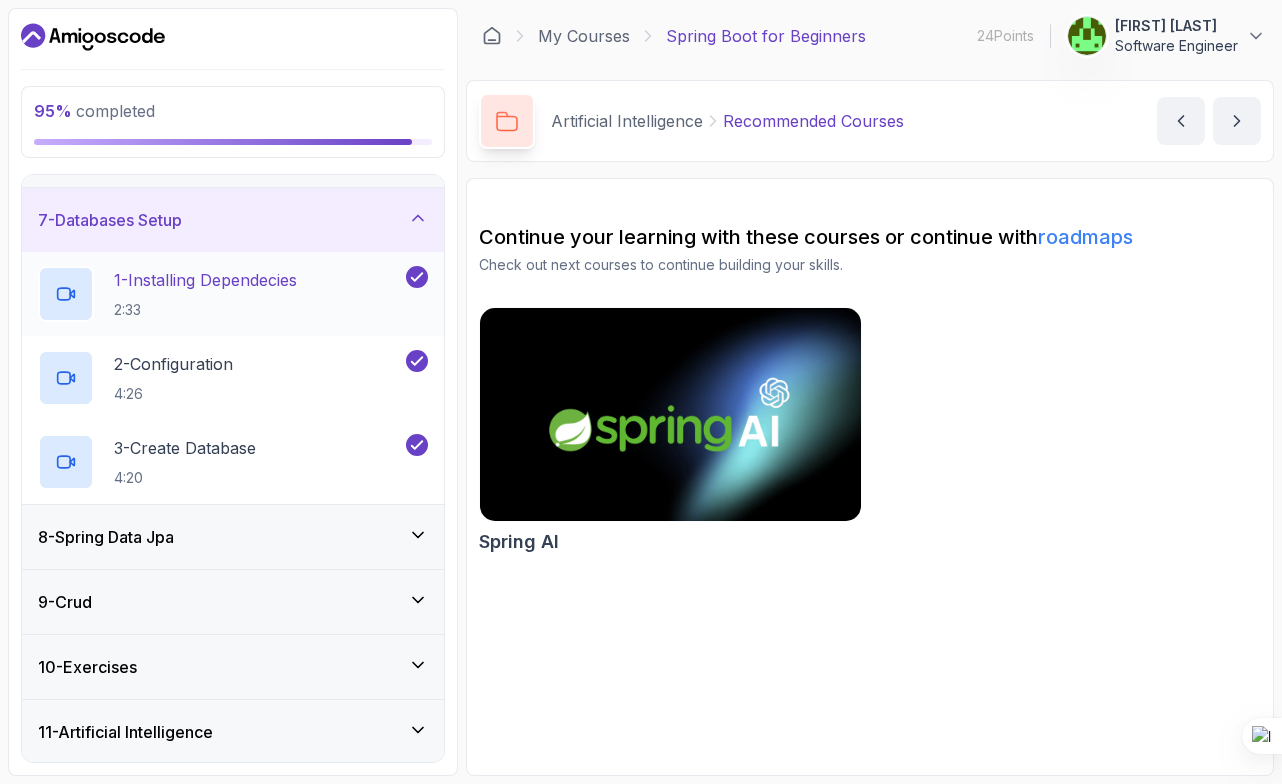 scroll, scrollTop: 396, scrollLeft: 0, axis: vertical 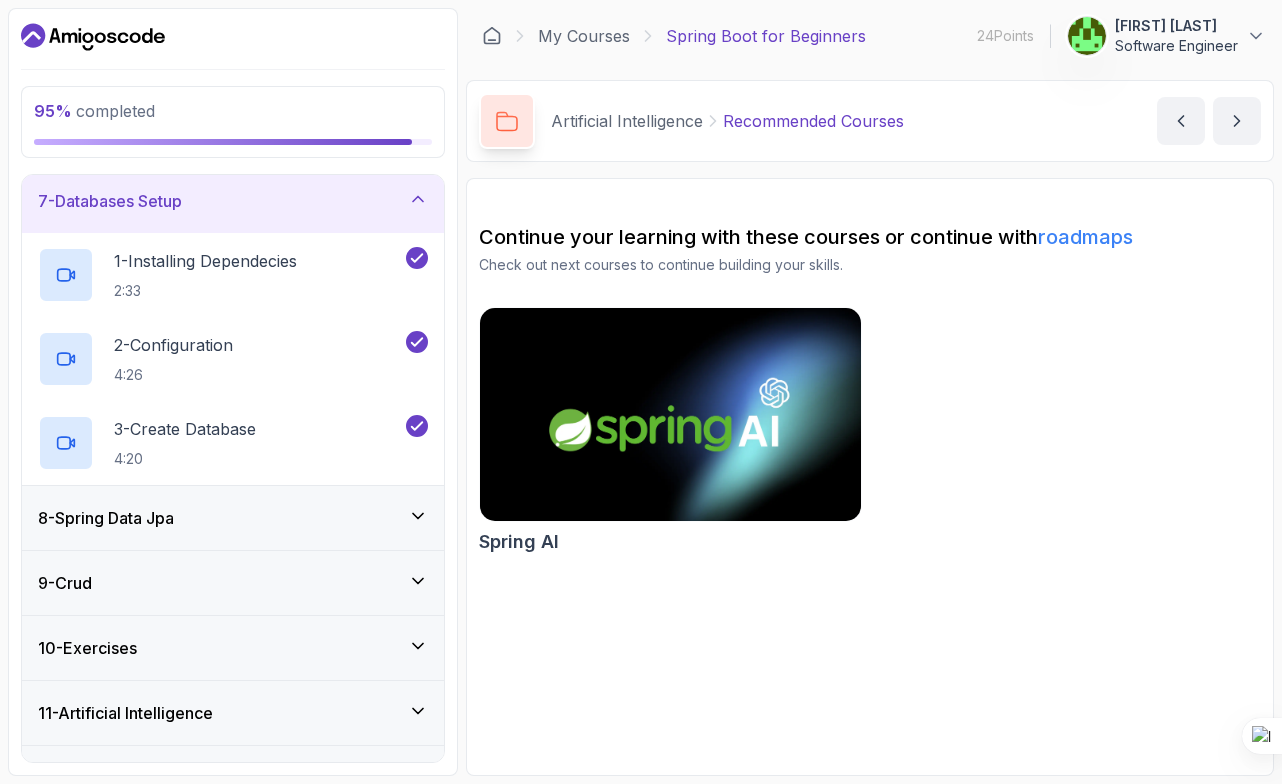 click 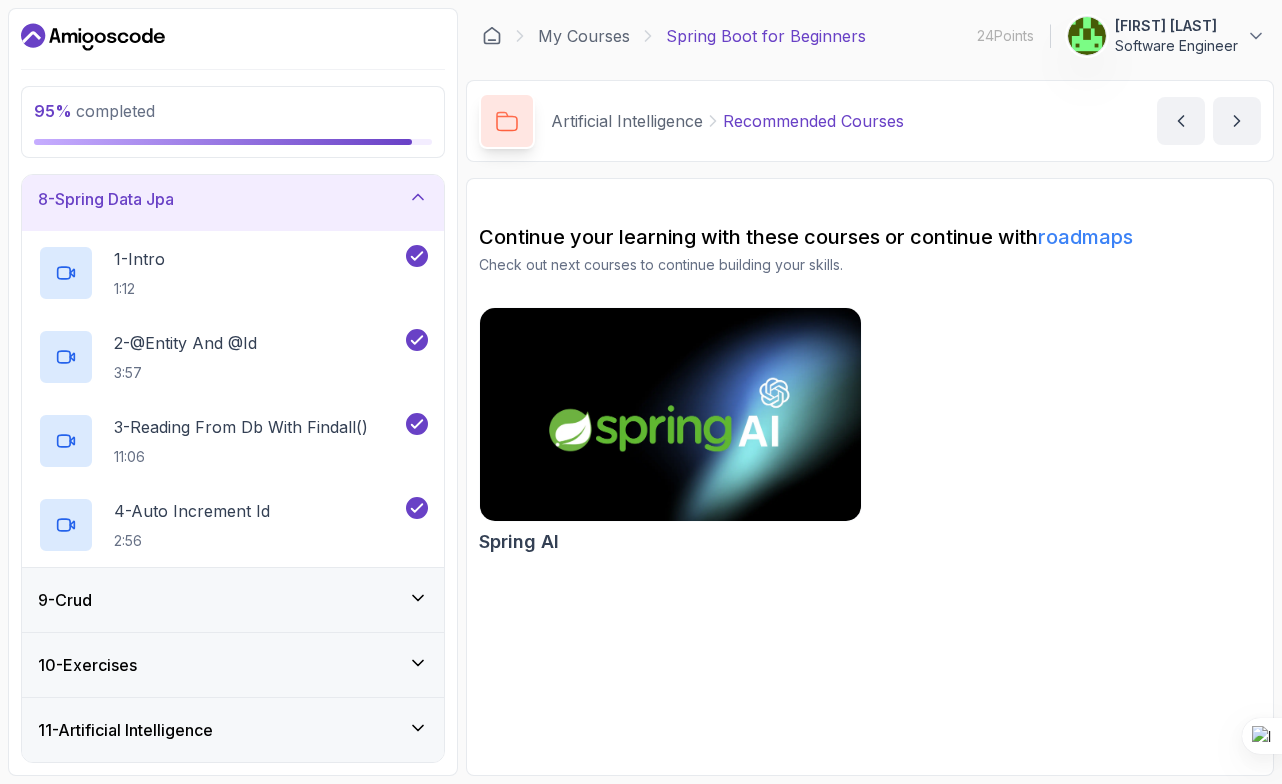 scroll, scrollTop: 527, scrollLeft: 0, axis: vertical 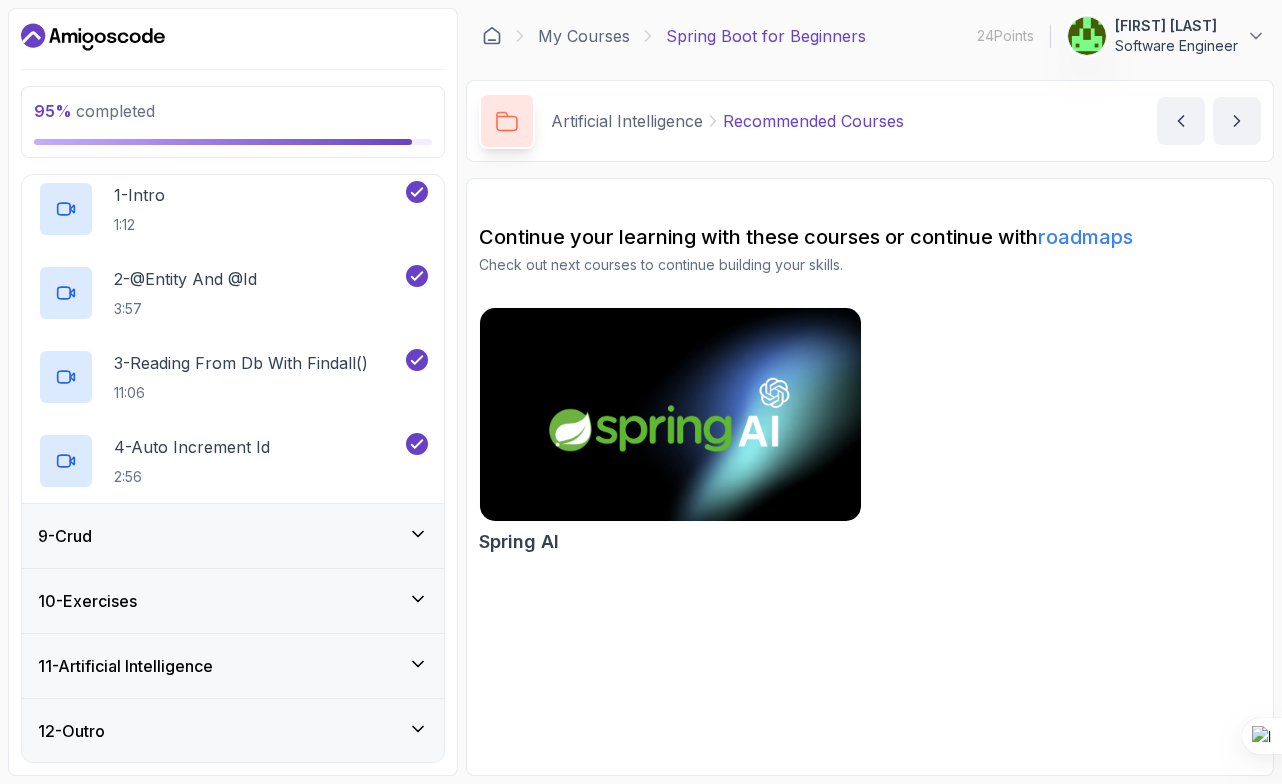 click 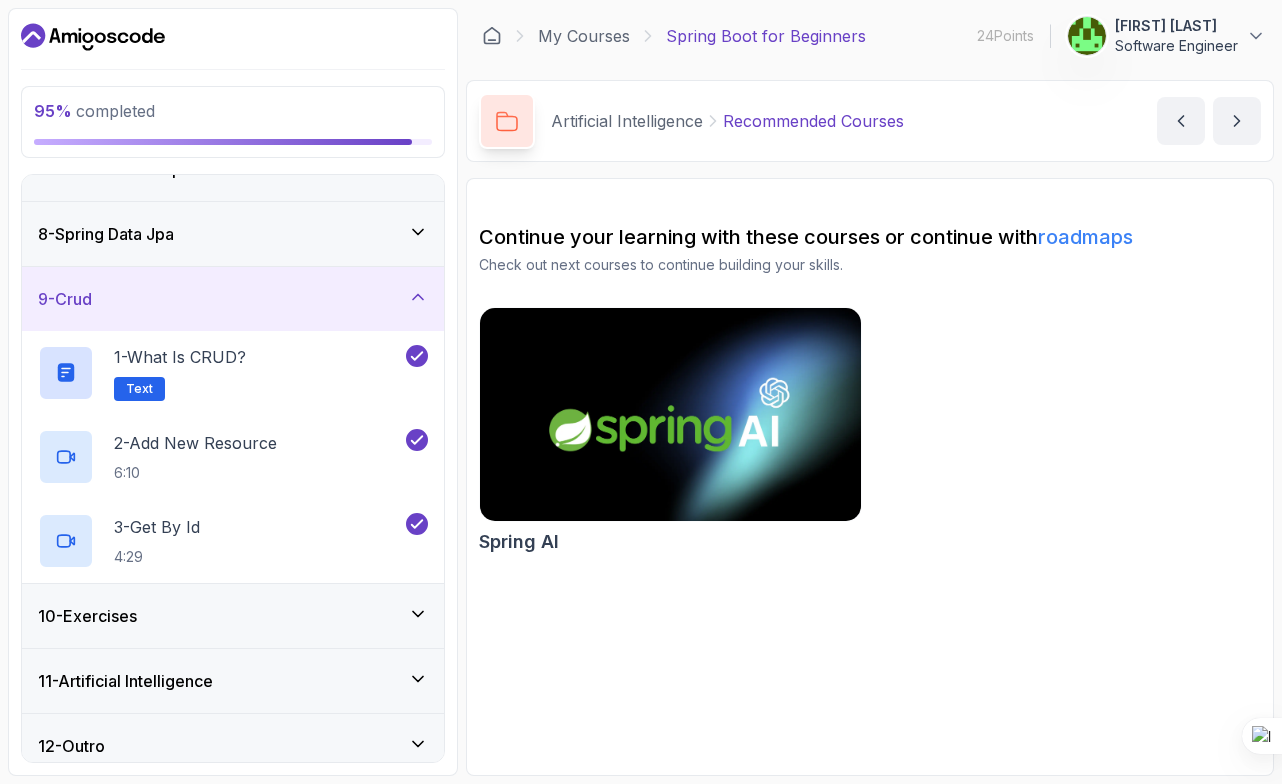 scroll, scrollTop: 443, scrollLeft: 0, axis: vertical 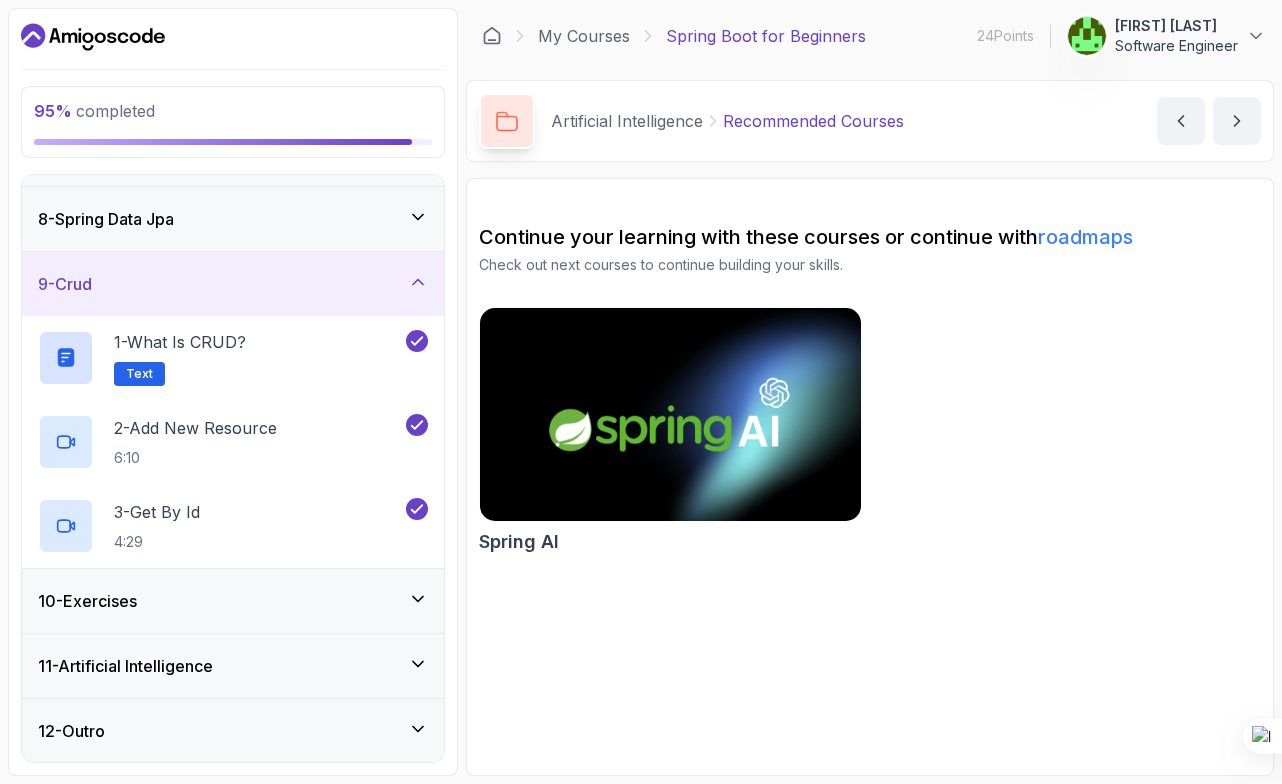 click 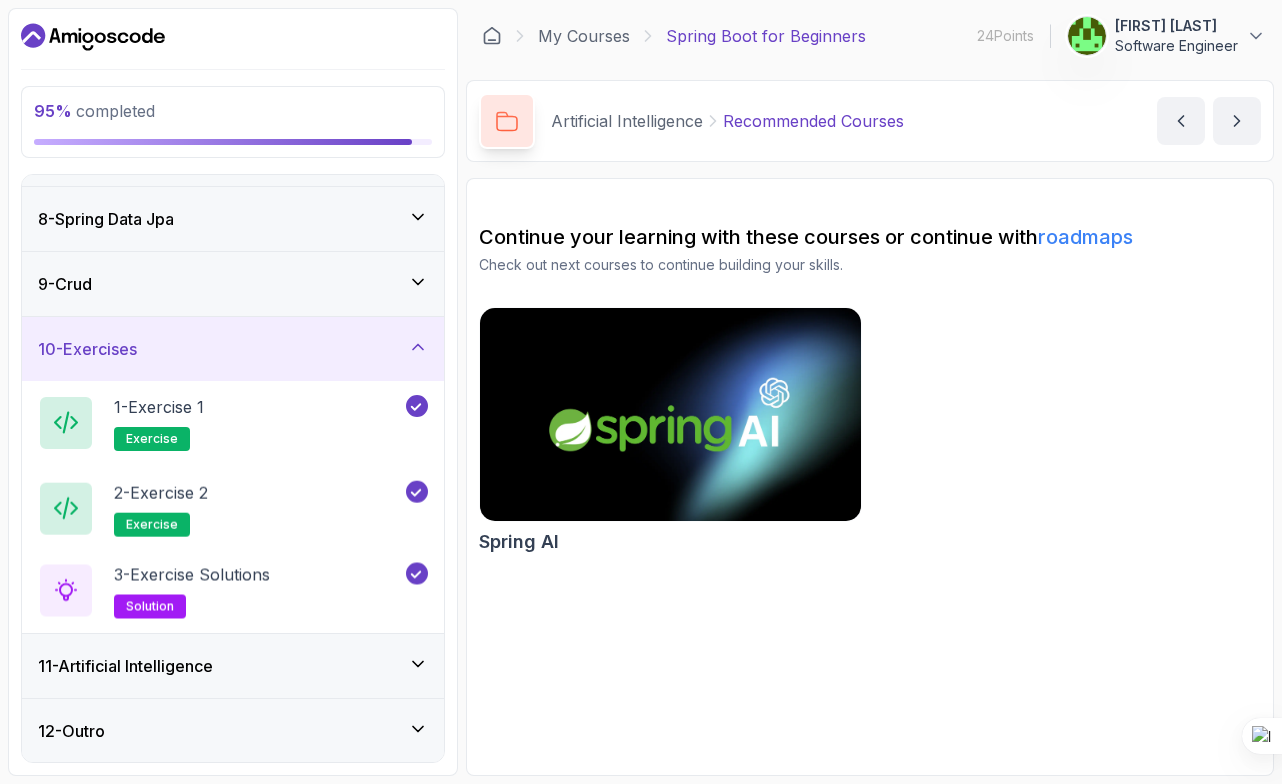 scroll, scrollTop: 443, scrollLeft: 0, axis: vertical 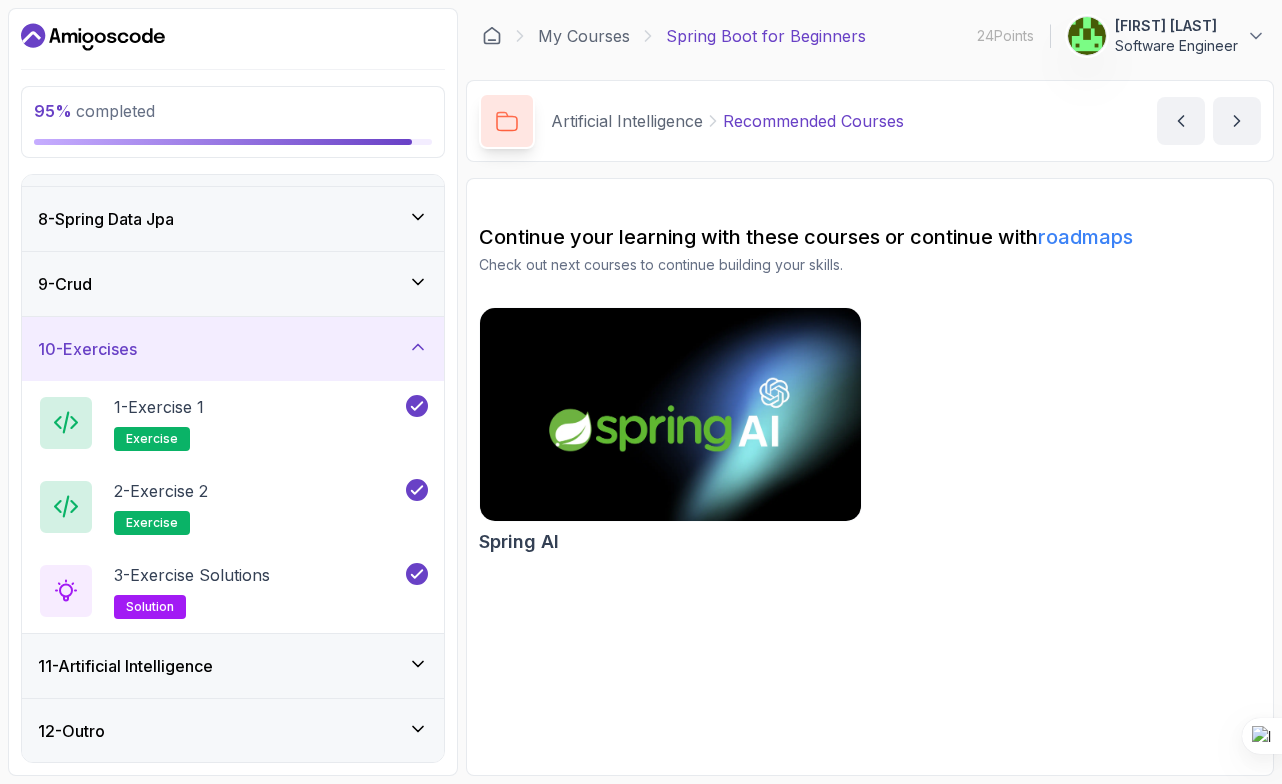 click 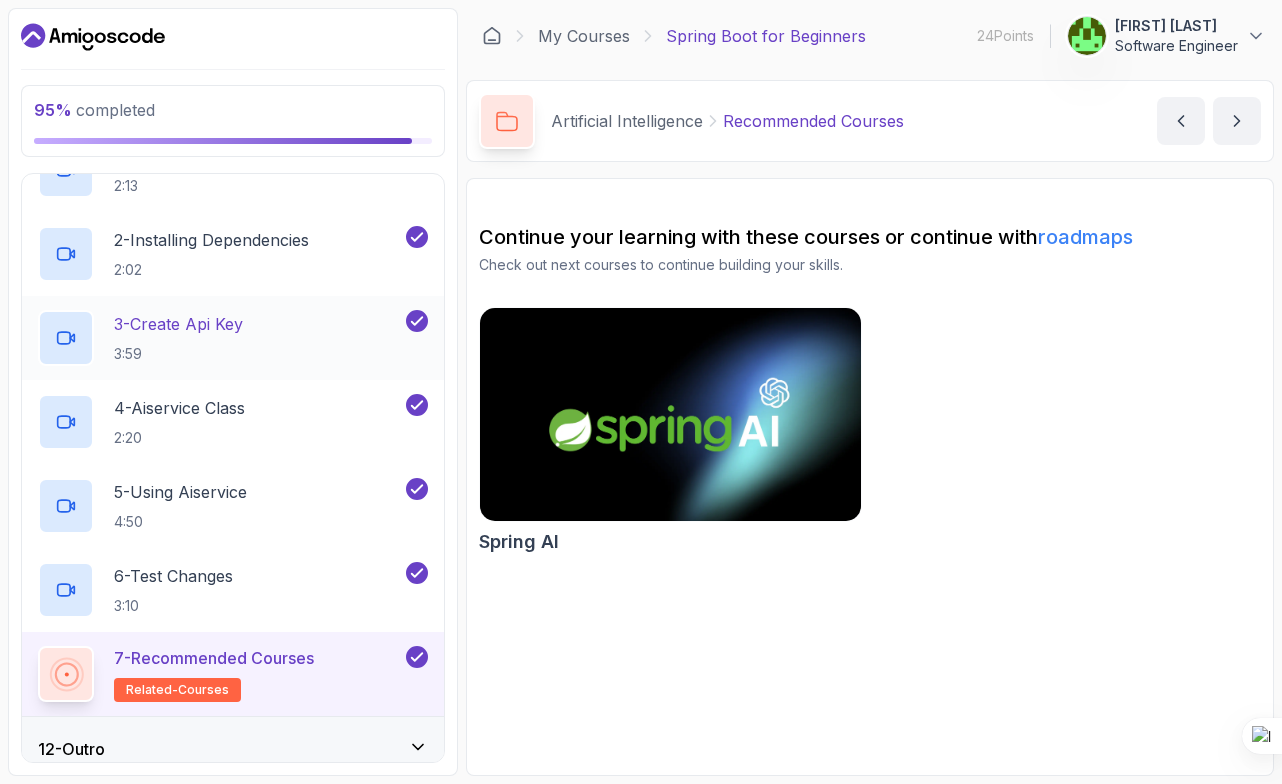 scroll, scrollTop: 779, scrollLeft: 0, axis: vertical 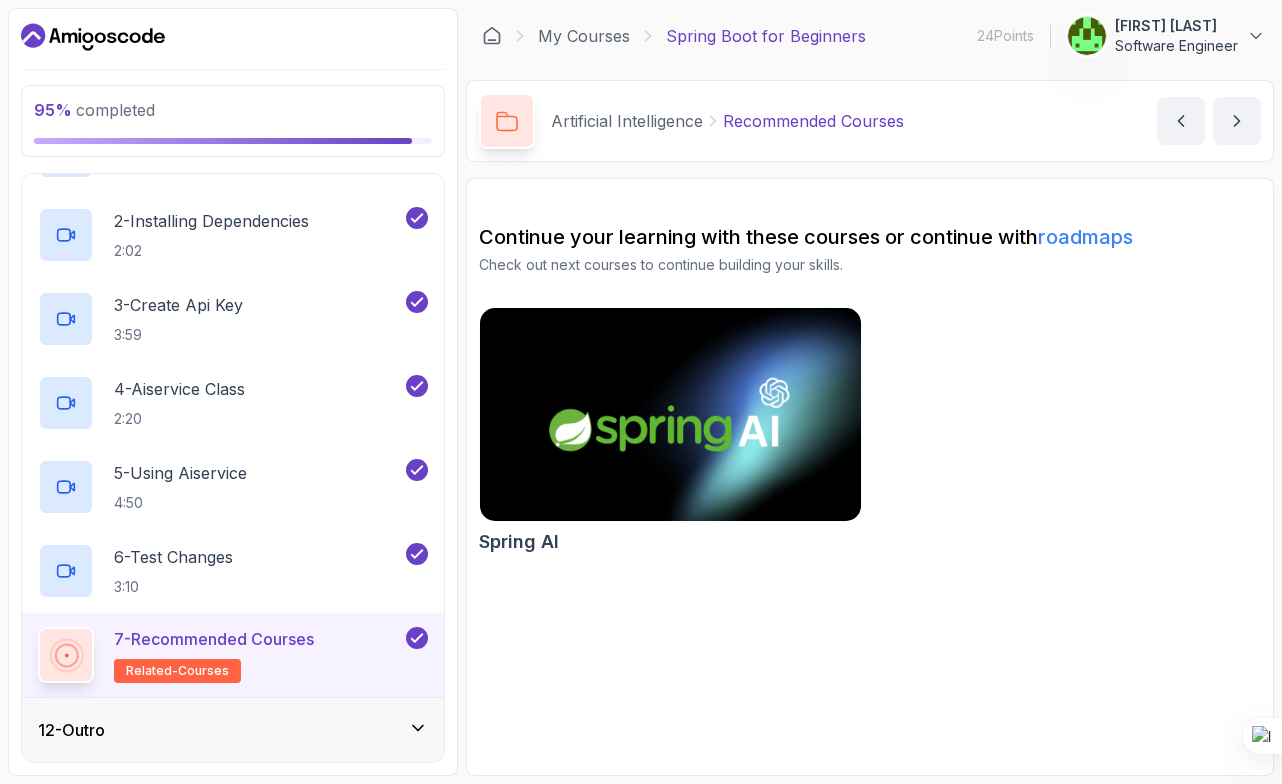 click 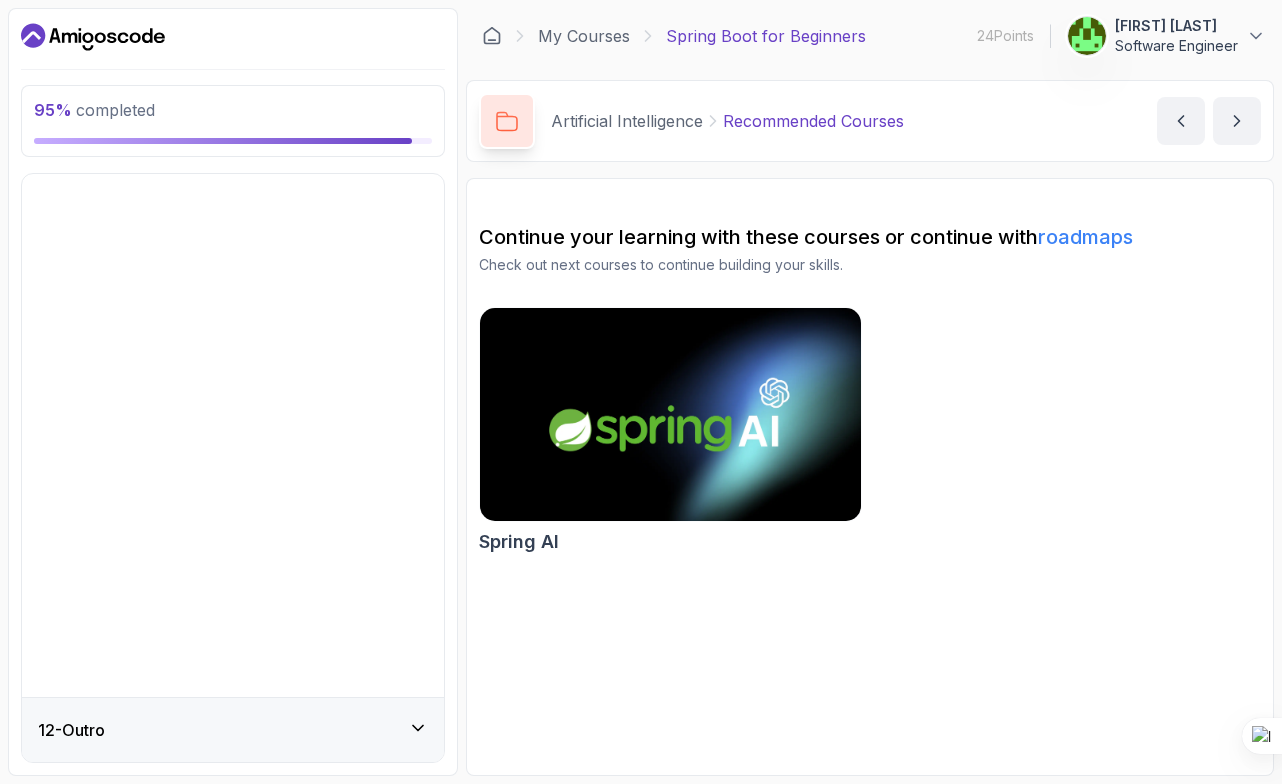 scroll, scrollTop: 191, scrollLeft: 0, axis: vertical 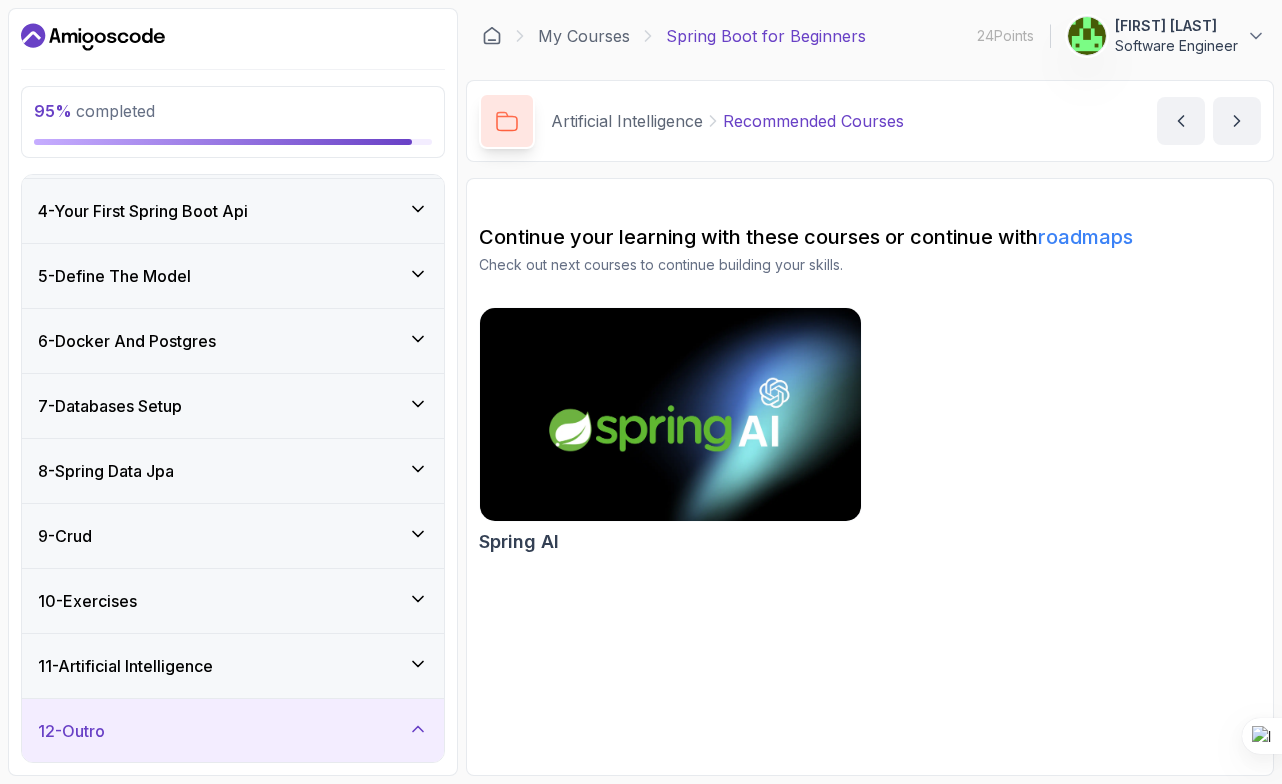 click 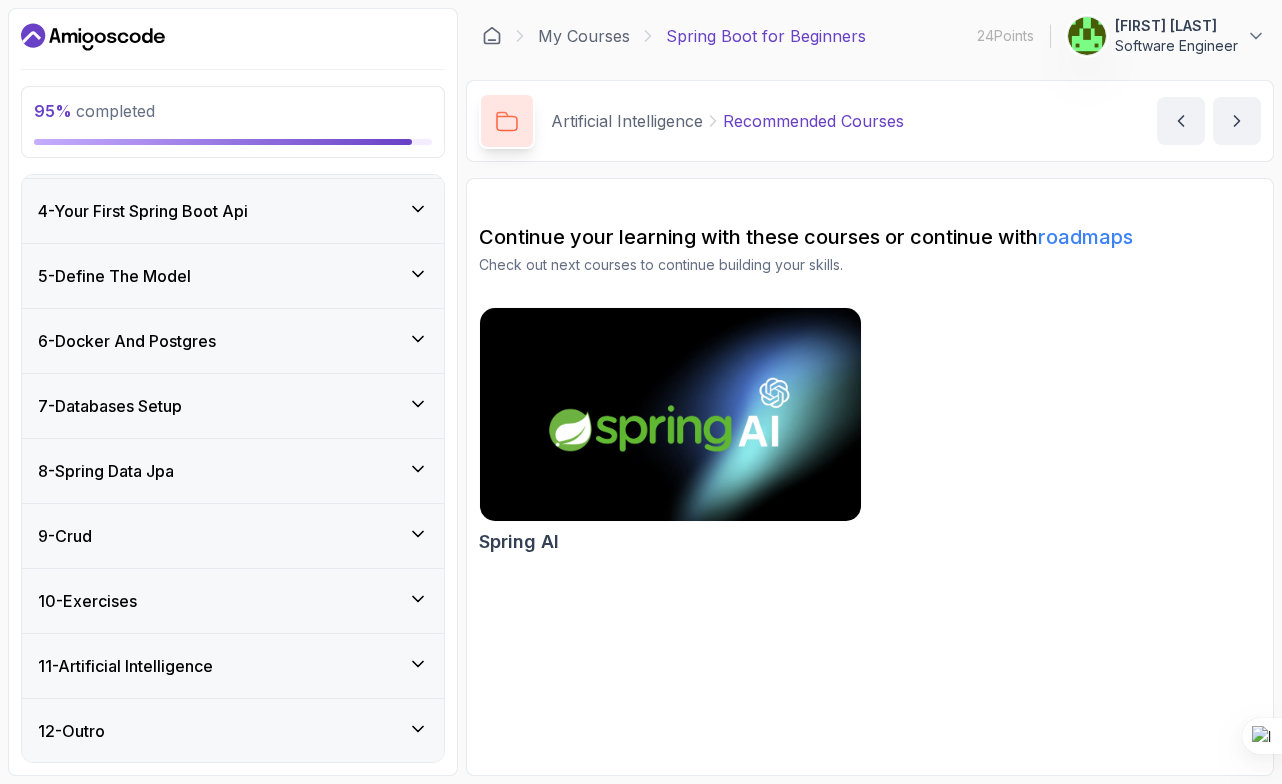 click 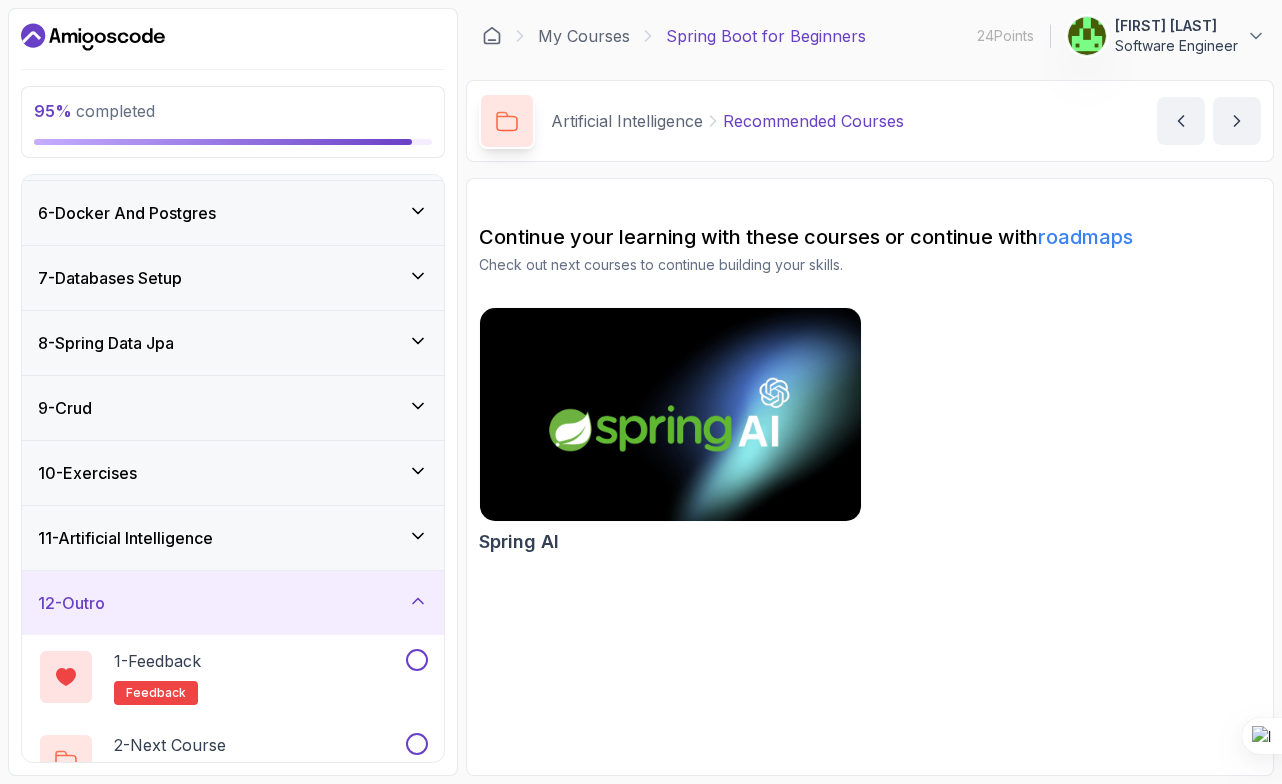scroll, scrollTop: 359, scrollLeft: 0, axis: vertical 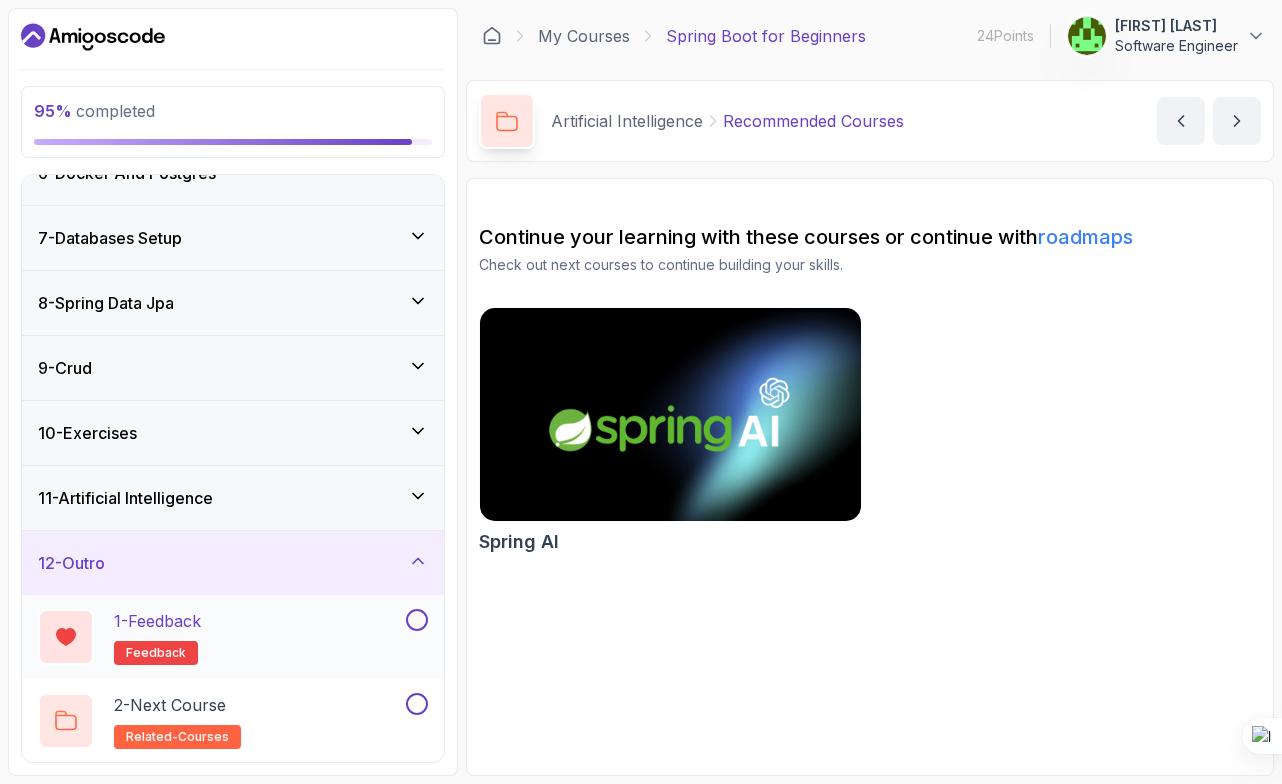 click at bounding box center (417, 620) 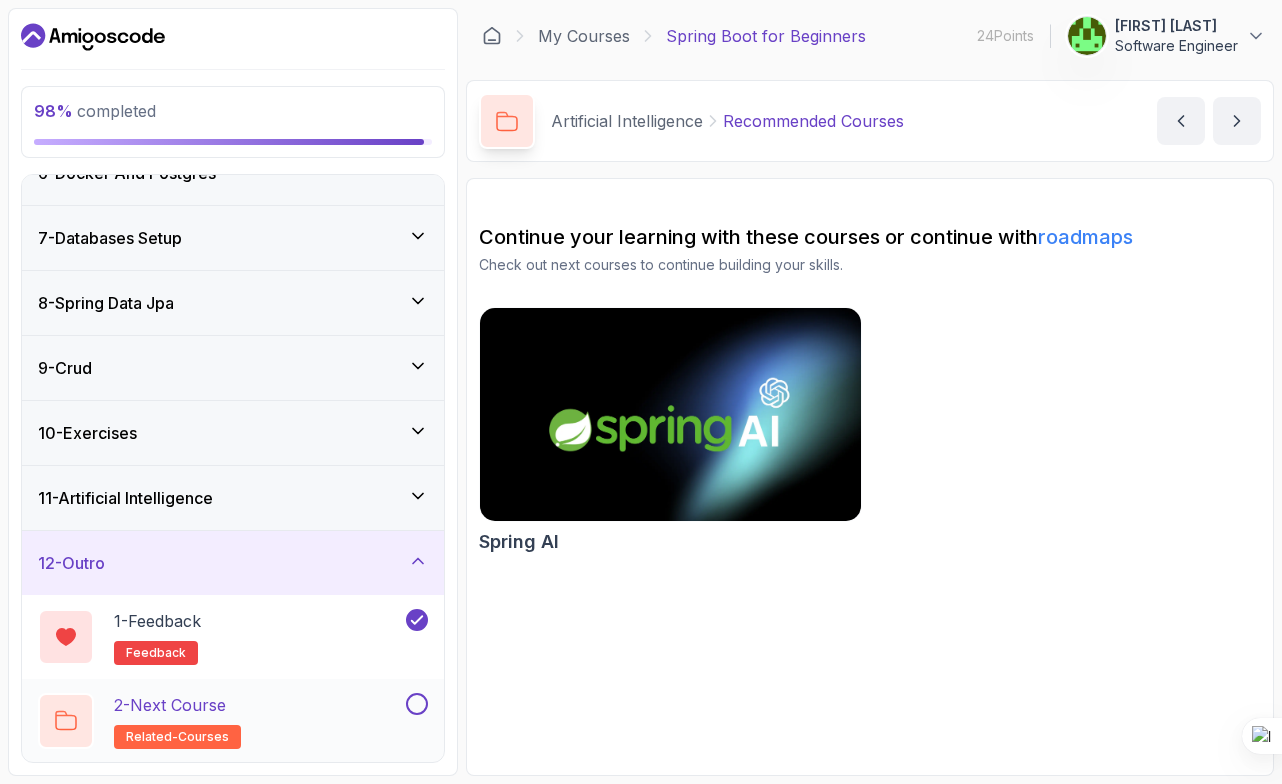 click on "2  -  Next Course" at bounding box center (170, 705) 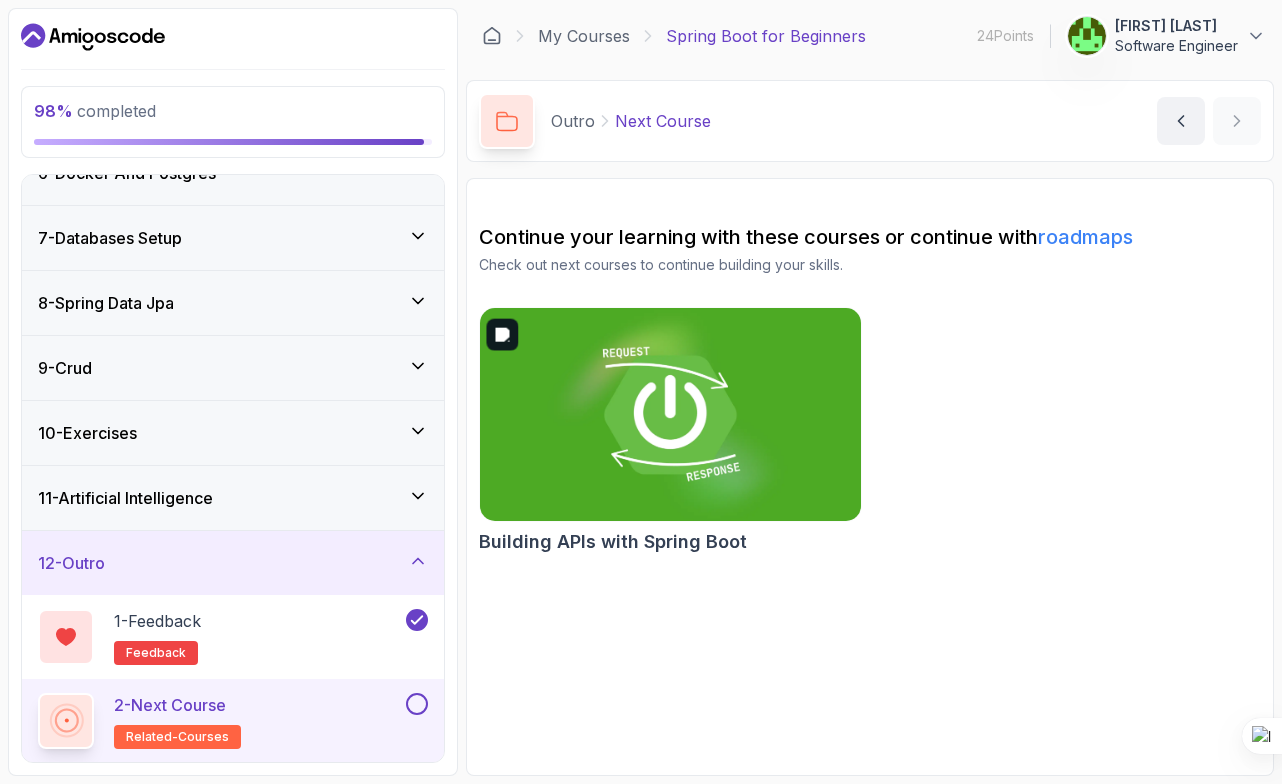 click at bounding box center (670, 415) 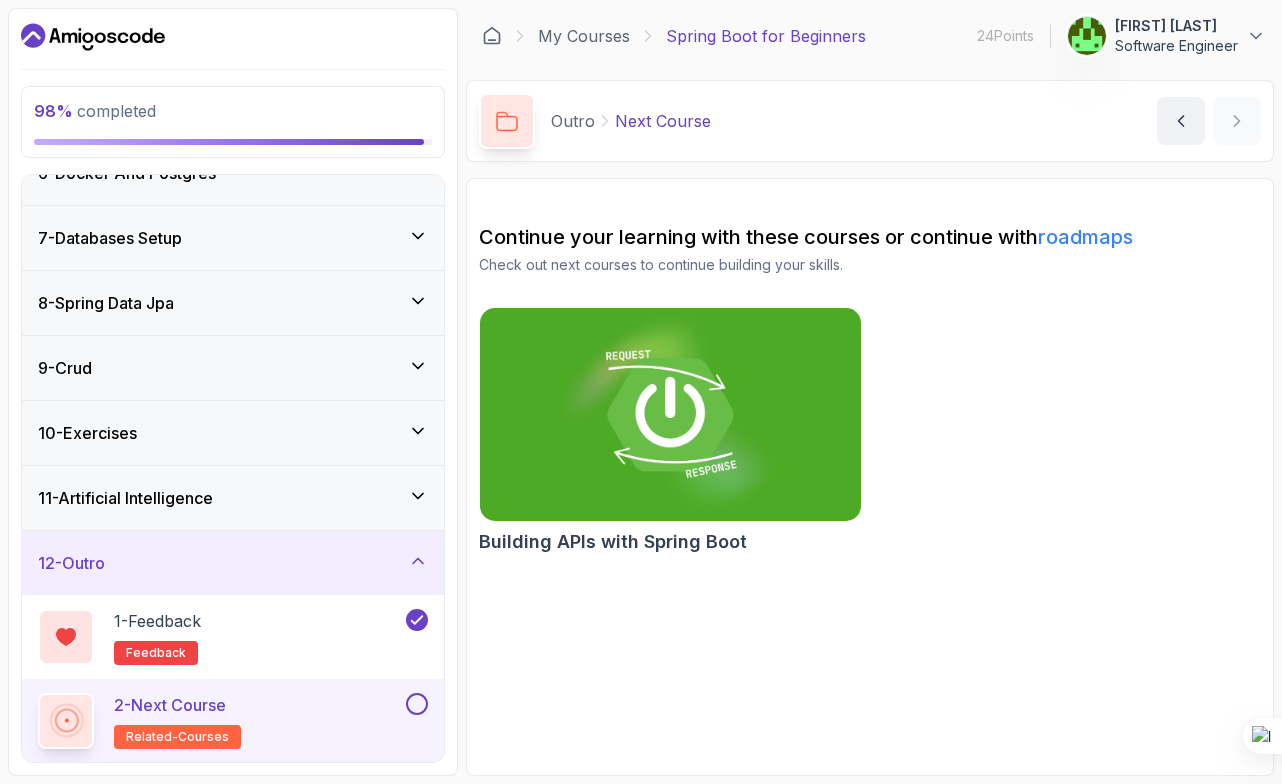 click at bounding box center (417, 704) 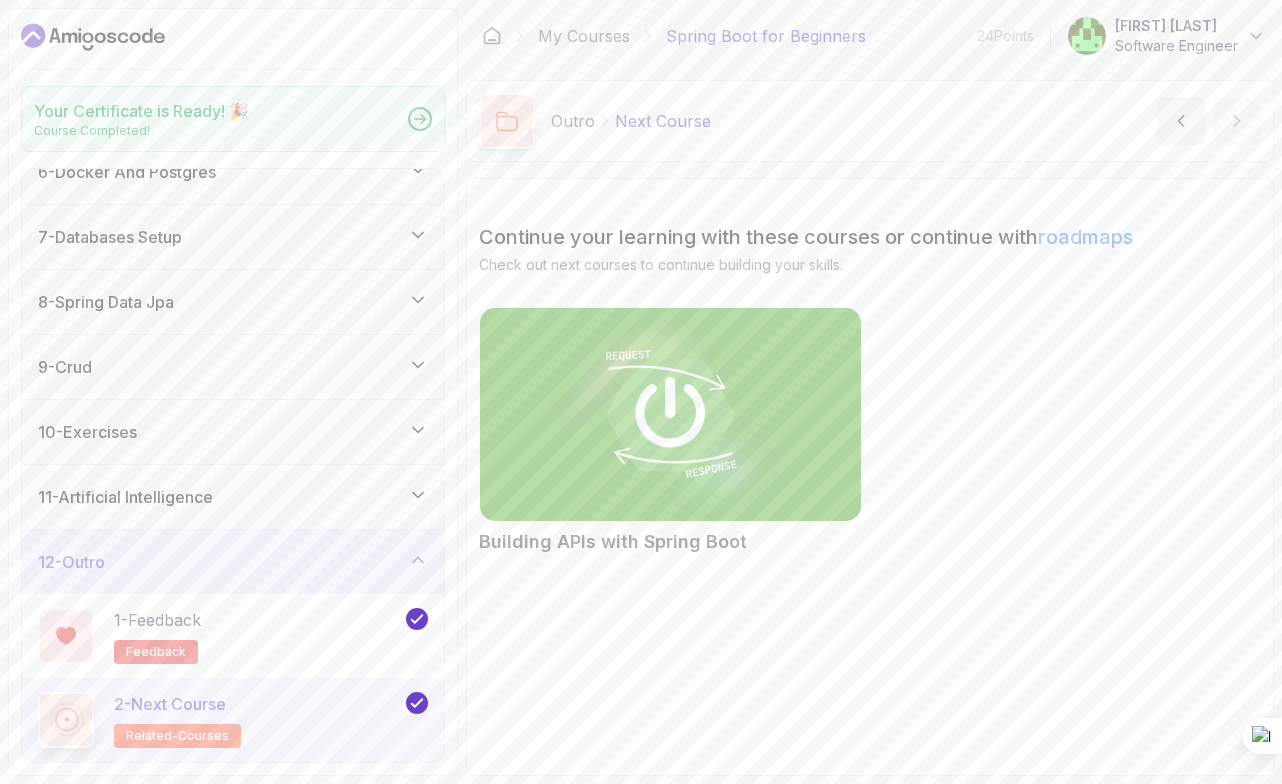 scroll, scrollTop: 353, scrollLeft: 0, axis: vertical 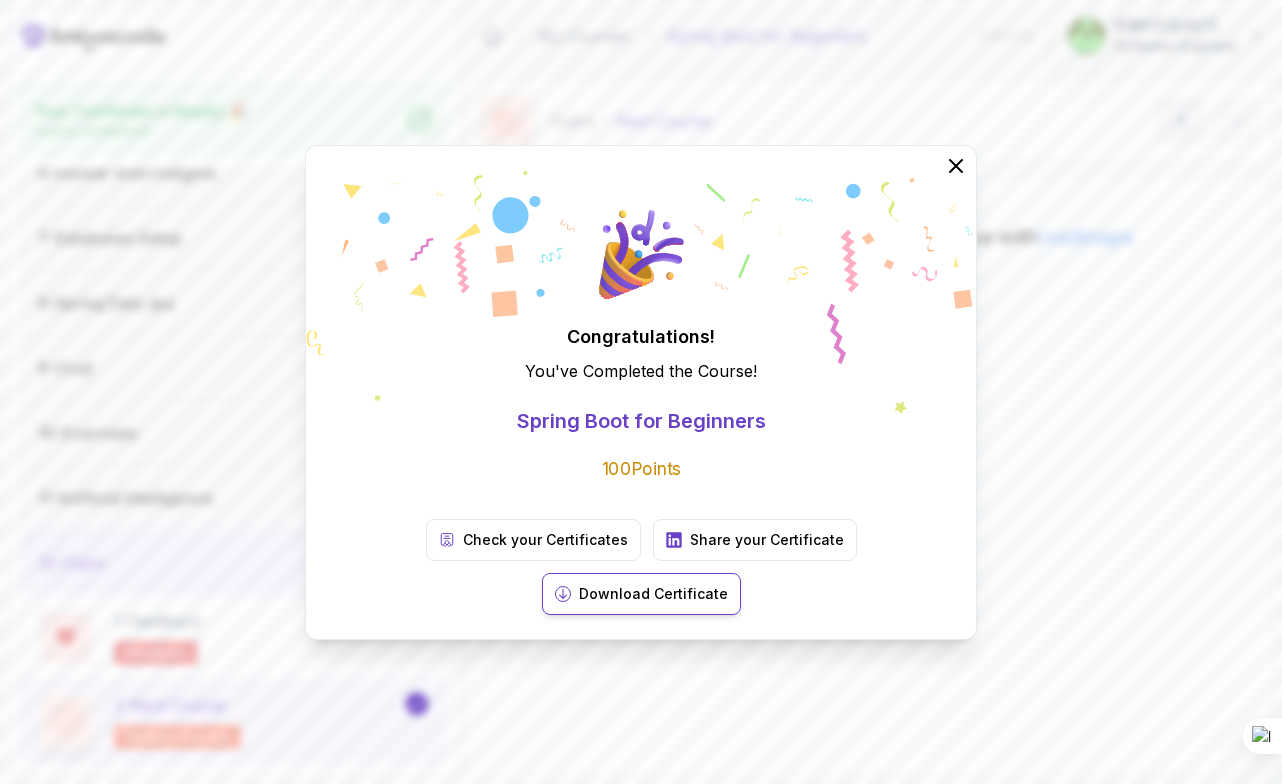 click on "Download Certificate" at bounding box center (653, 594) 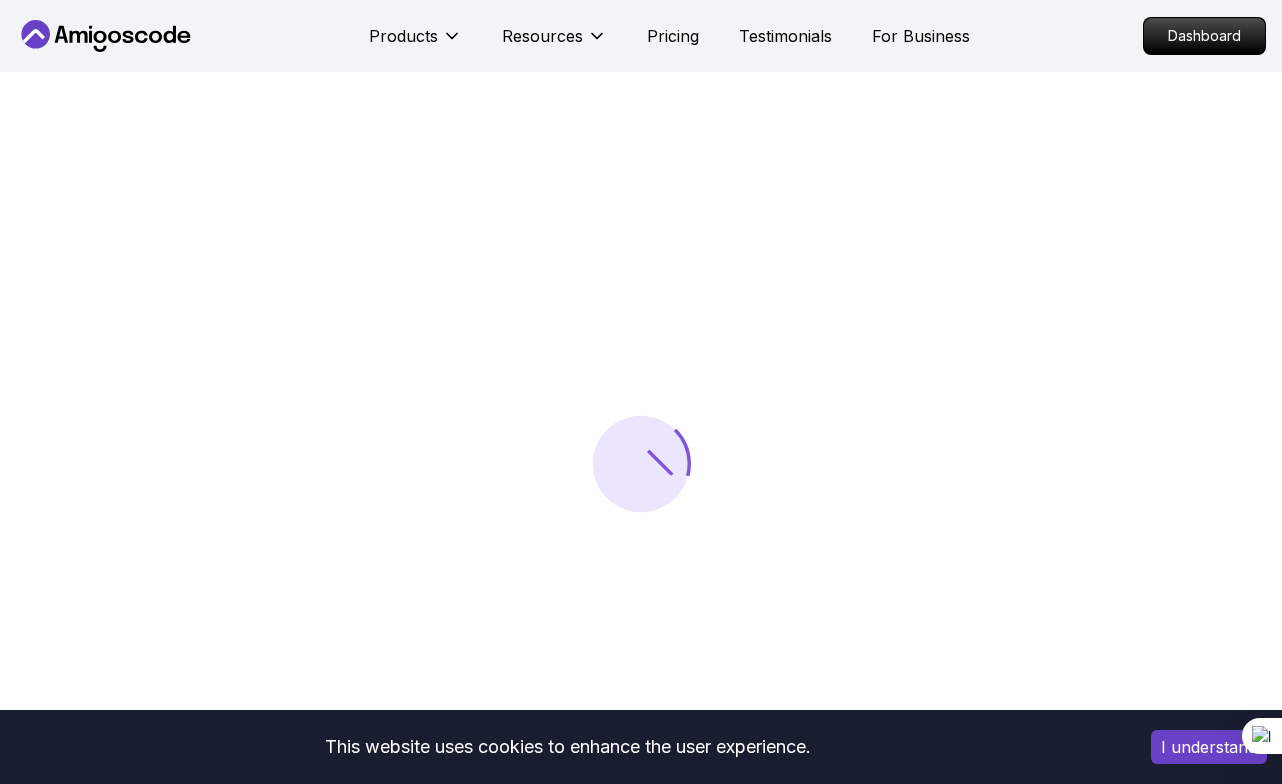 scroll, scrollTop: 0, scrollLeft: 0, axis: both 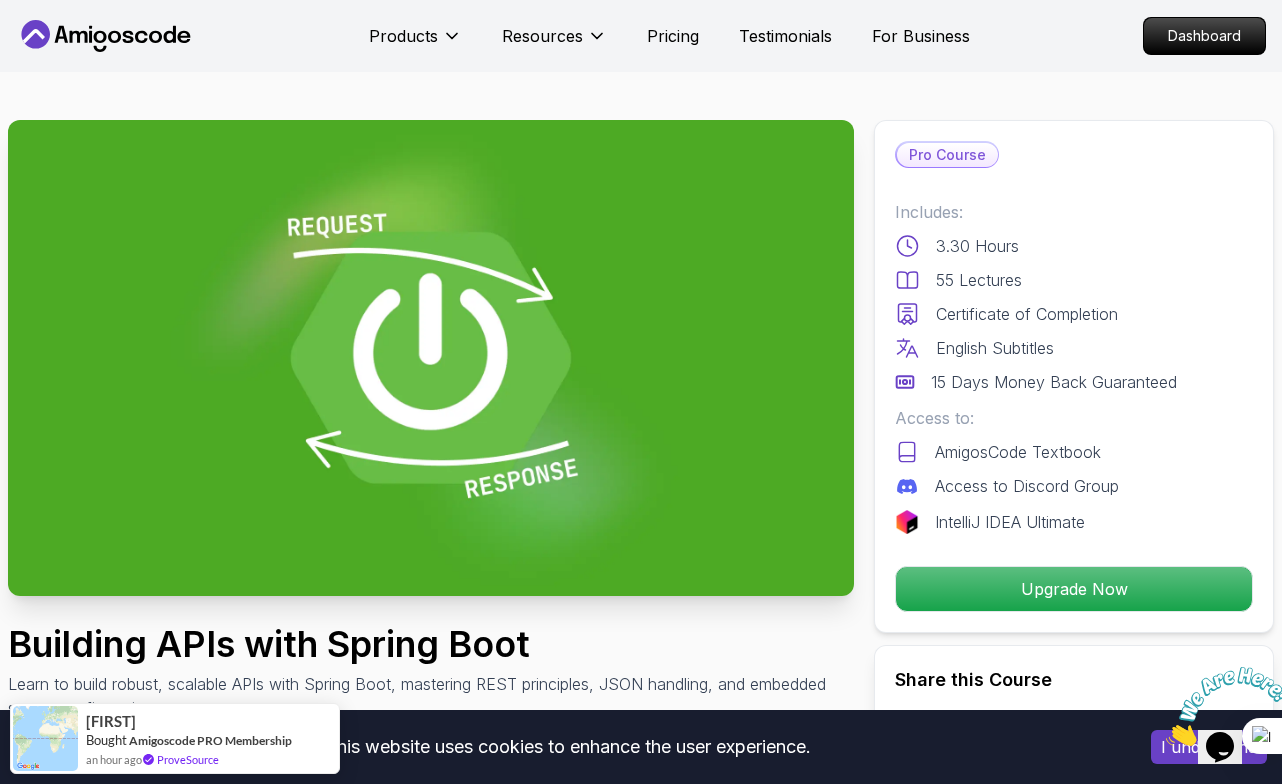 click on "This website uses cookies to enhance the user experience. I understand Products Resources Pricing Testimonials For Business Dashboard Products Resources Pricing Testimonials For Business Dashboard Building APIs with Spring Boot Learn to build robust, scalable APIs with Spring Boot, mastering REST principles, JSON handling, and embedded server configuration. Mama Samba Braima Djalo  /   Instructor Pro Course Includes: 3.30 Hours 55 Lectures Certificate of Completion English Subtitles 15 Days Money Back Guaranteed Access to: AmigosCode Textbook Access to Discord Group IntelliJ IDEA Ultimate Upgrade Now Share this Course or Copy link Got a Team of 5 or More? With one subscription, give your entire team access to all courses and features. Check our Business Plan Mama Samba Braima Djalo  /   Instructor What you will learn java spring spring-boot spring-data-jpa spring-security docker postgres h2 API Fundamentals - Master the foundations of building APIs, including REST principles and Spring MVC.
The" at bounding box center (641, 4669) 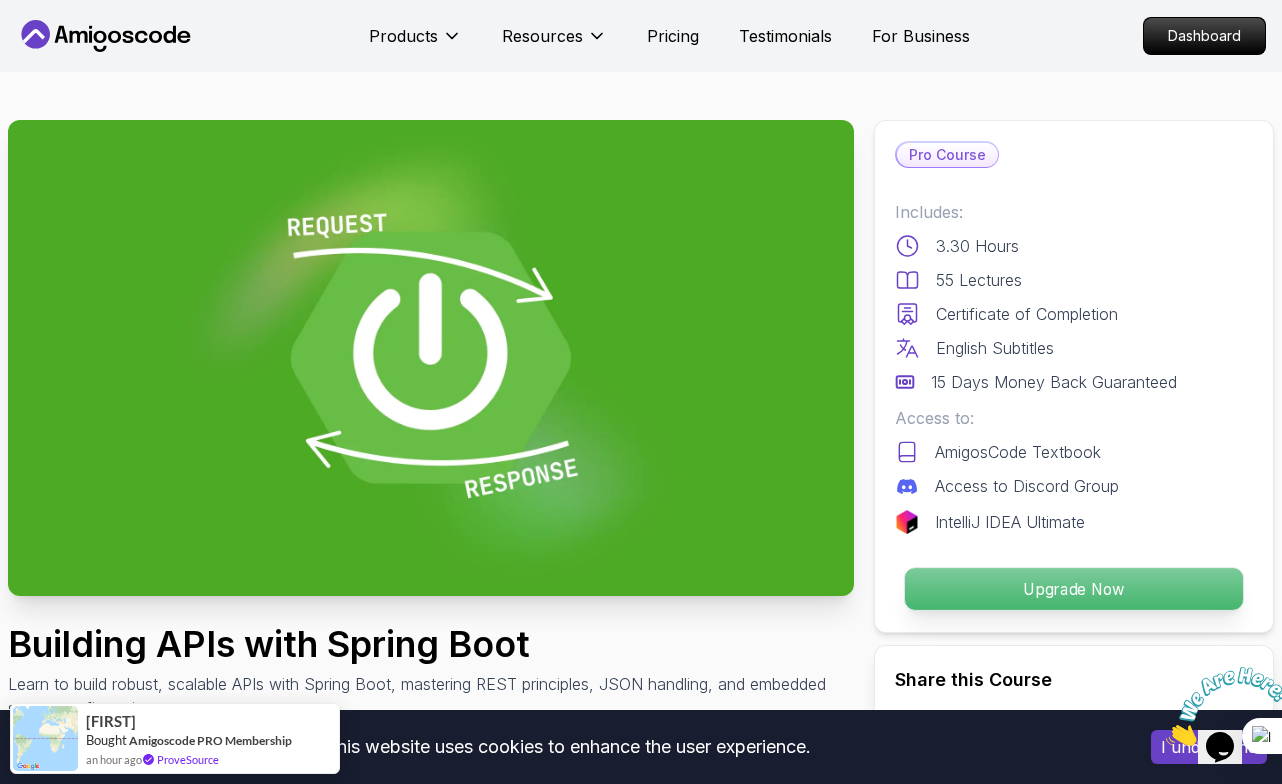 click on "Upgrade Now" at bounding box center [1074, 589] 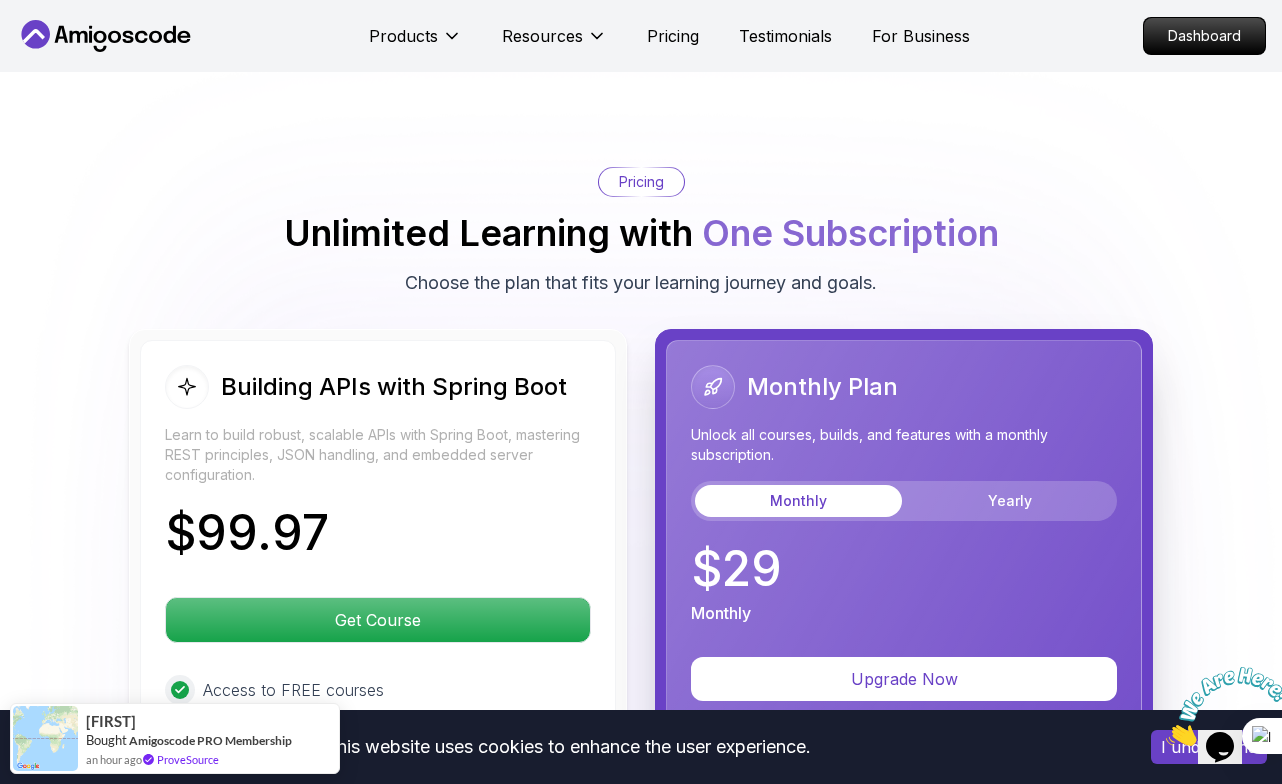 scroll, scrollTop: 4572, scrollLeft: 0, axis: vertical 